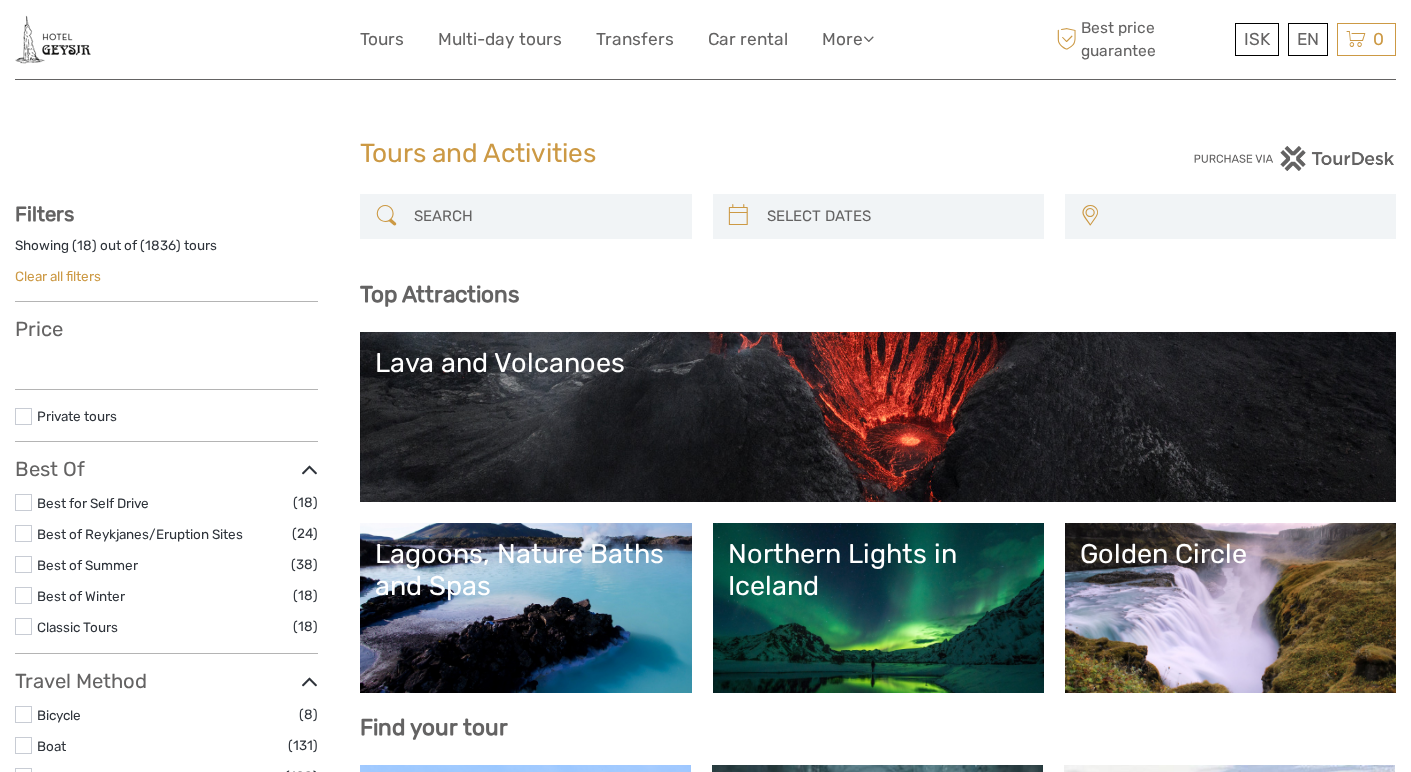 select 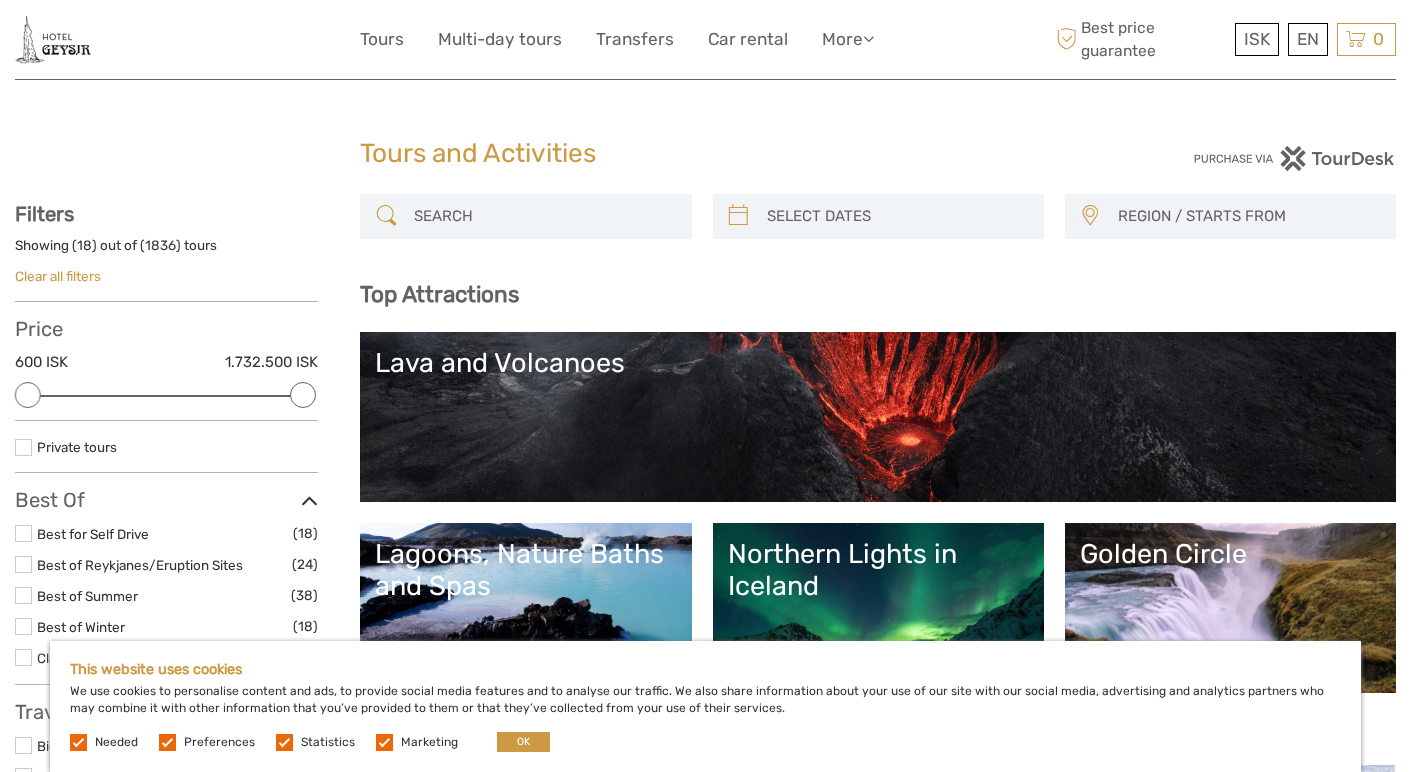 scroll, scrollTop: 0, scrollLeft: 0, axis: both 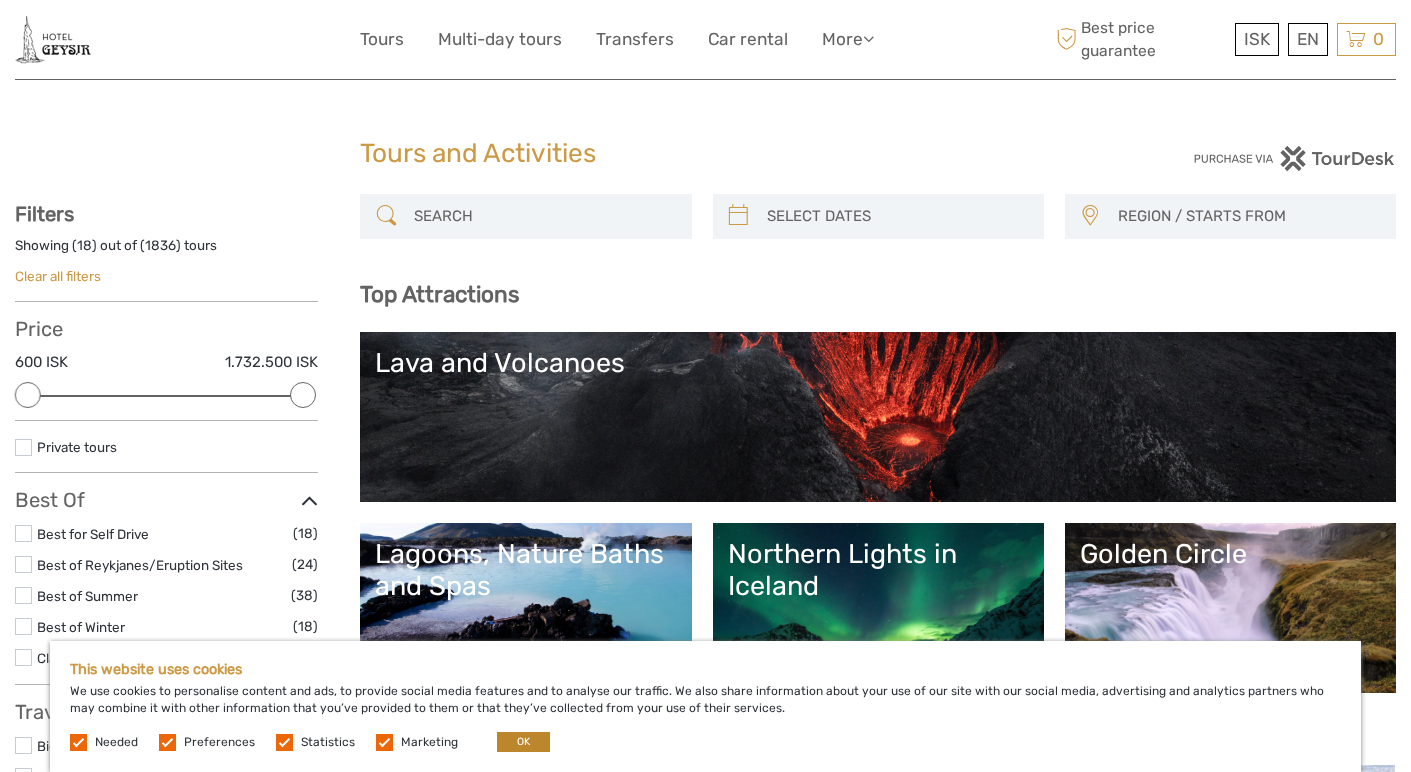 click on "OK" at bounding box center [523, 742] 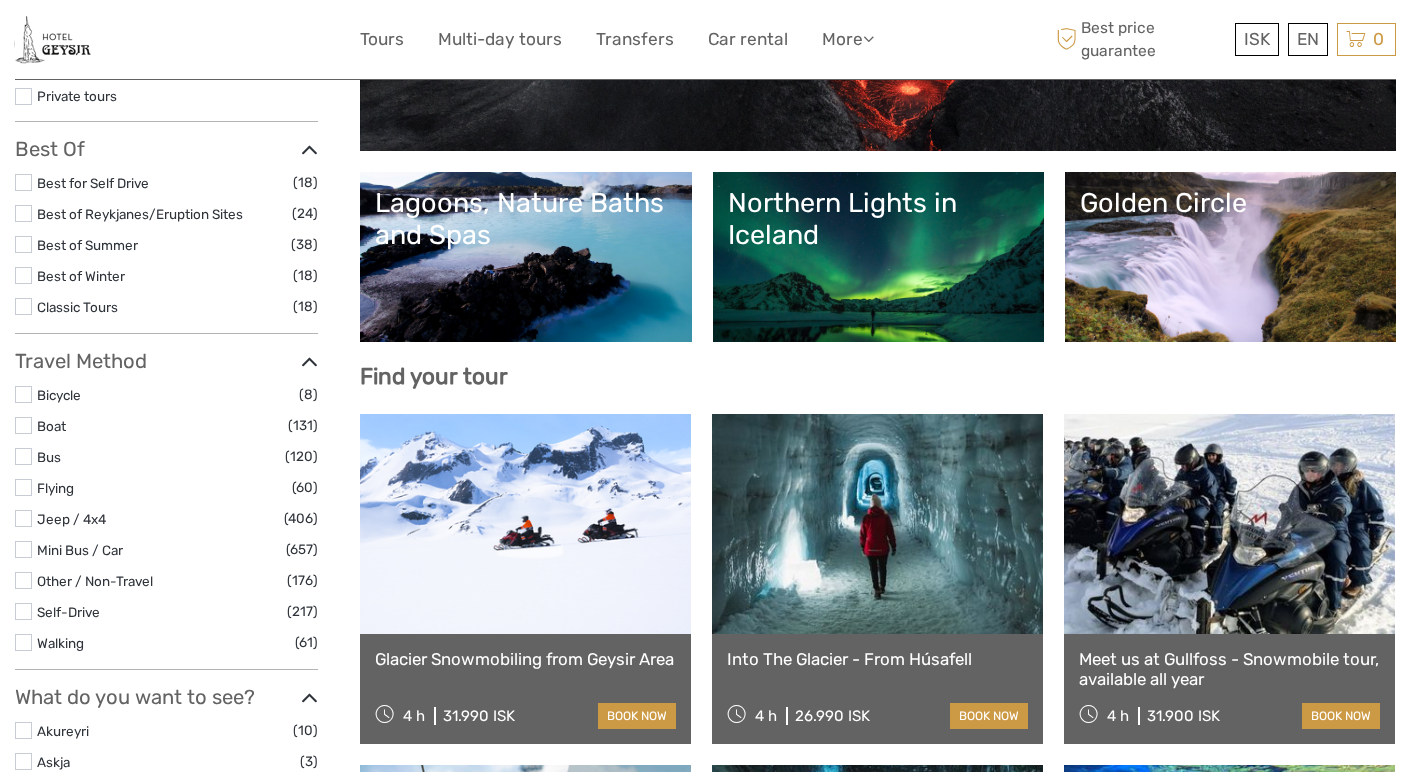 scroll, scrollTop: 356, scrollLeft: 0, axis: vertical 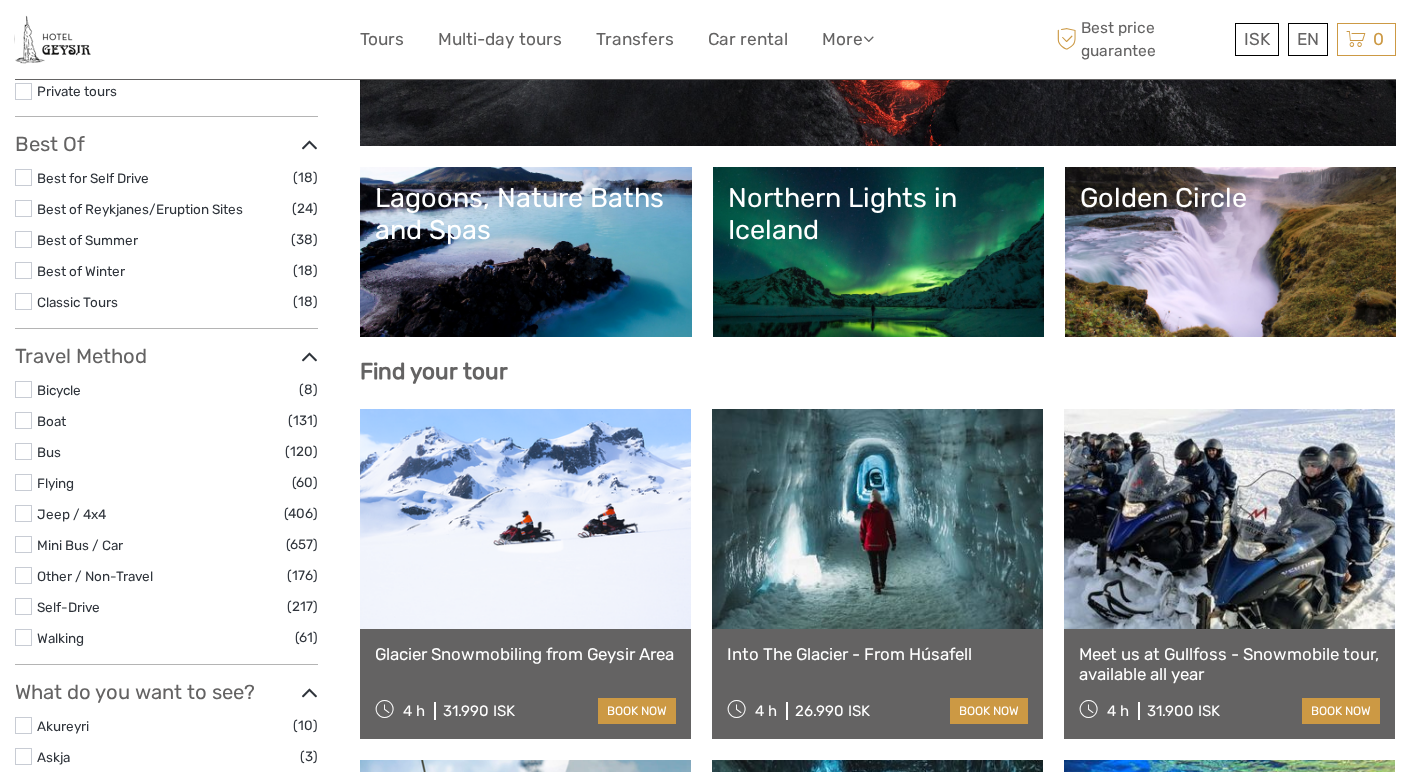 click on "Northern Lights in Iceland" at bounding box center (878, 252) 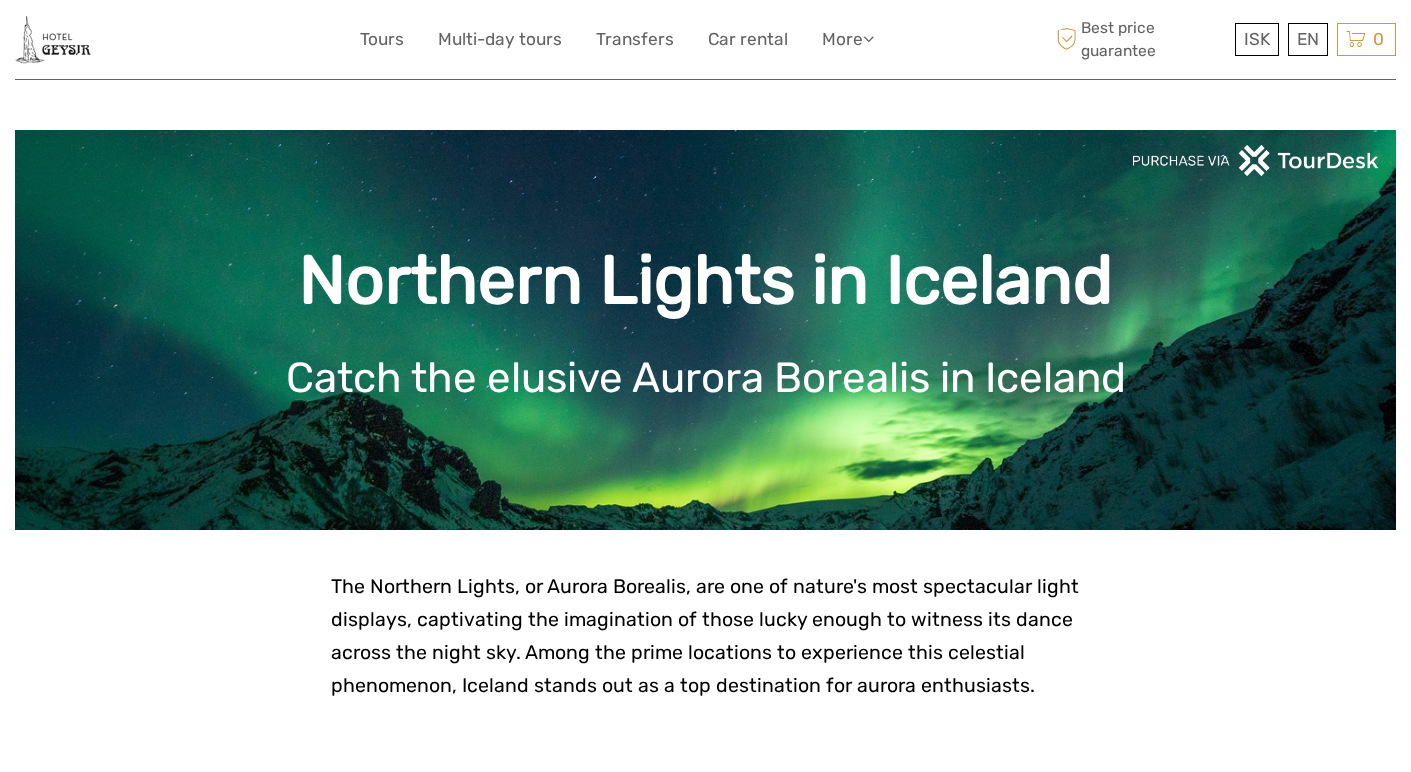 scroll, scrollTop: 0, scrollLeft: 0, axis: both 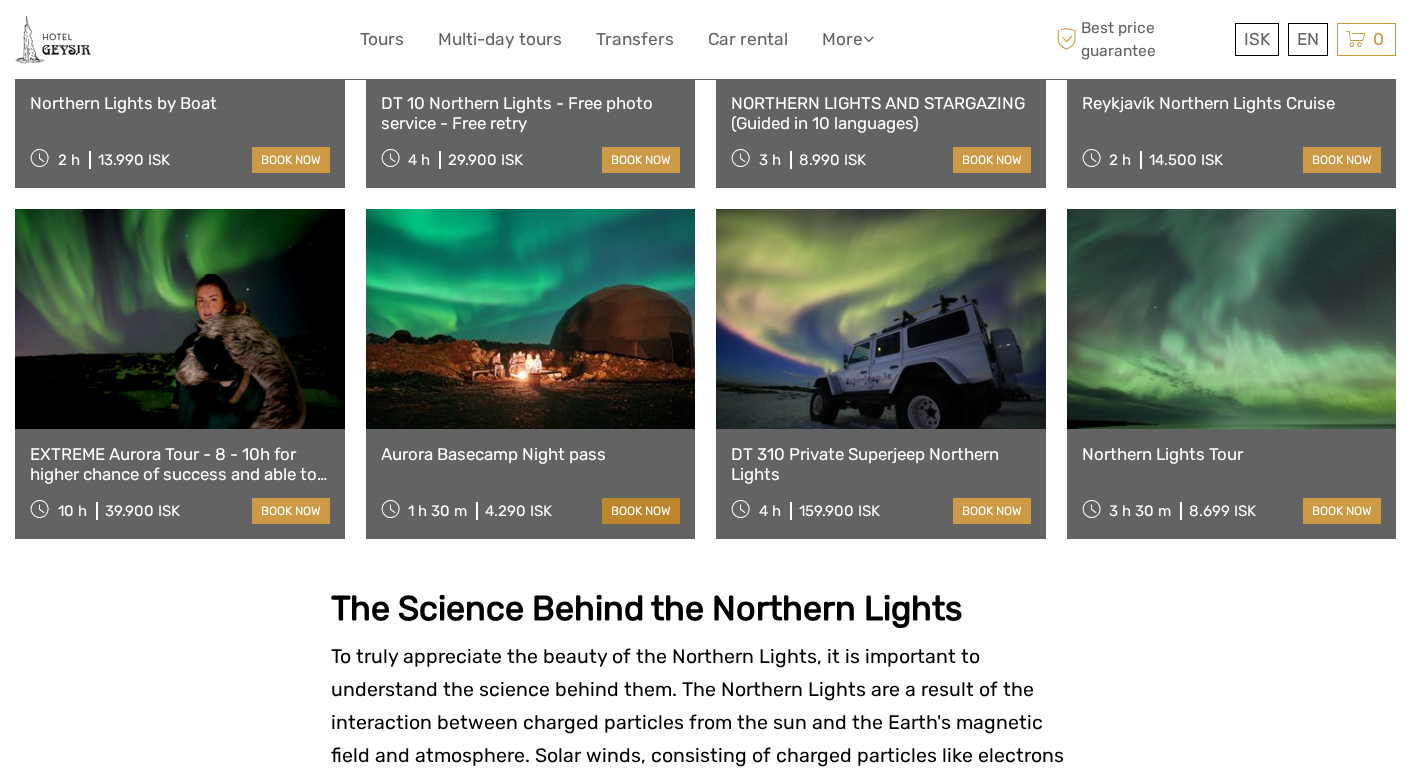 click on "book now" at bounding box center [641, 511] 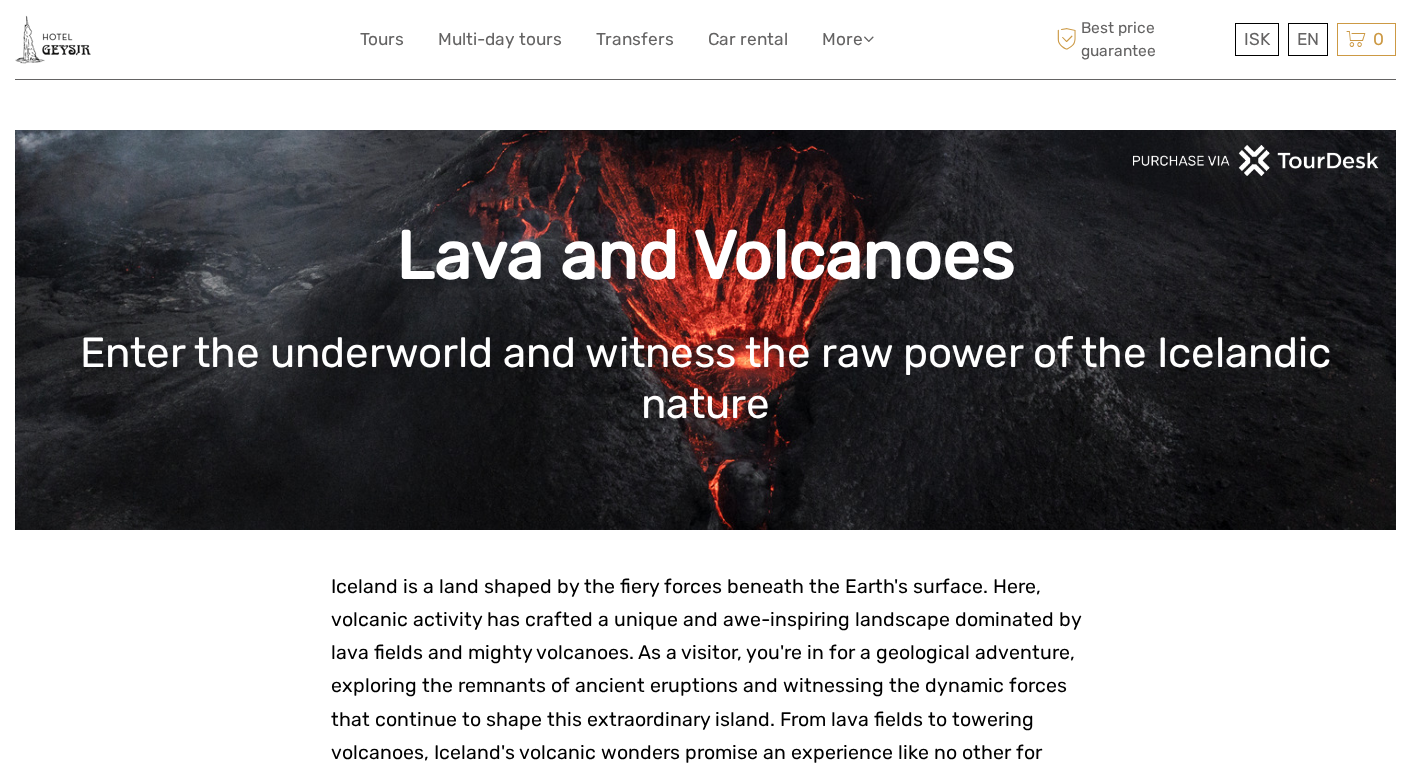 scroll, scrollTop: 0, scrollLeft: 0, axis: both 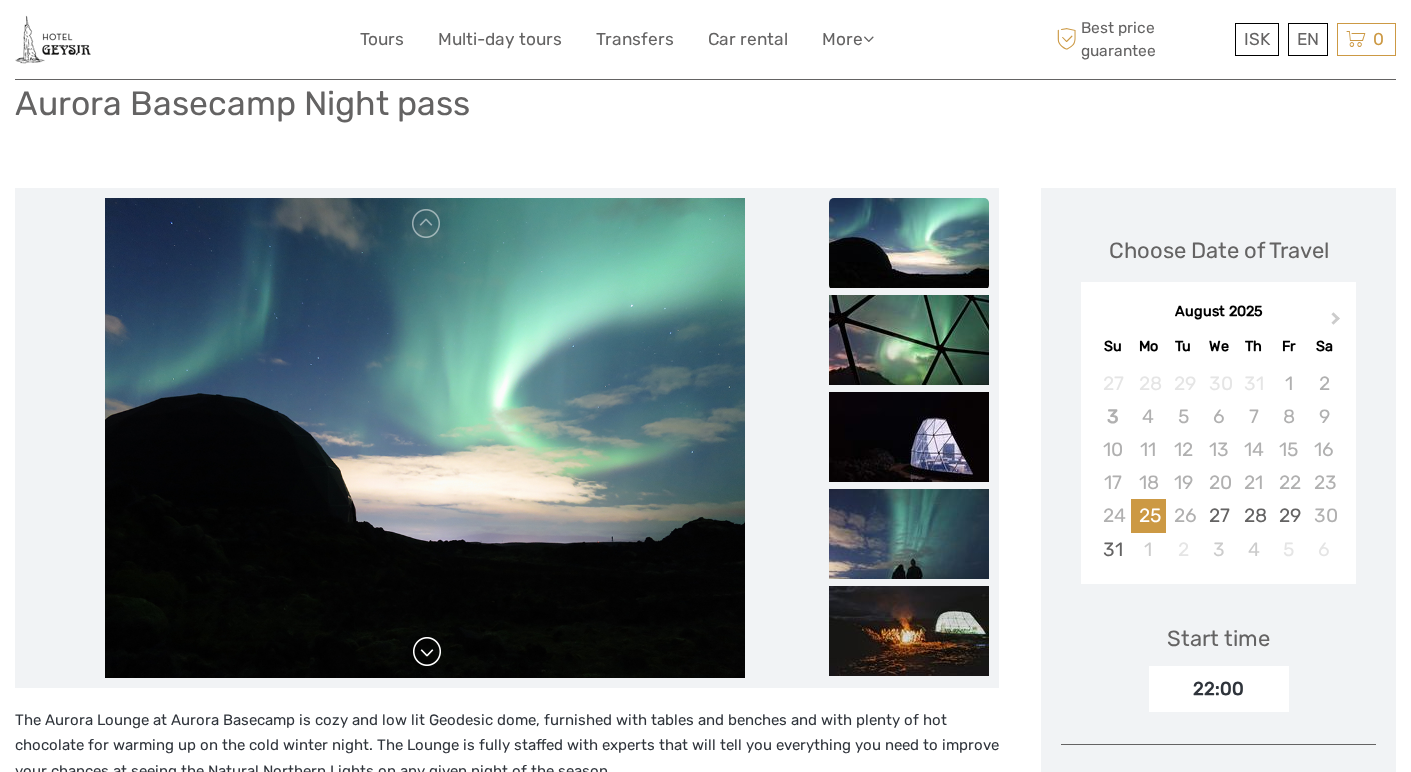 click at bounding box center [427, 652] 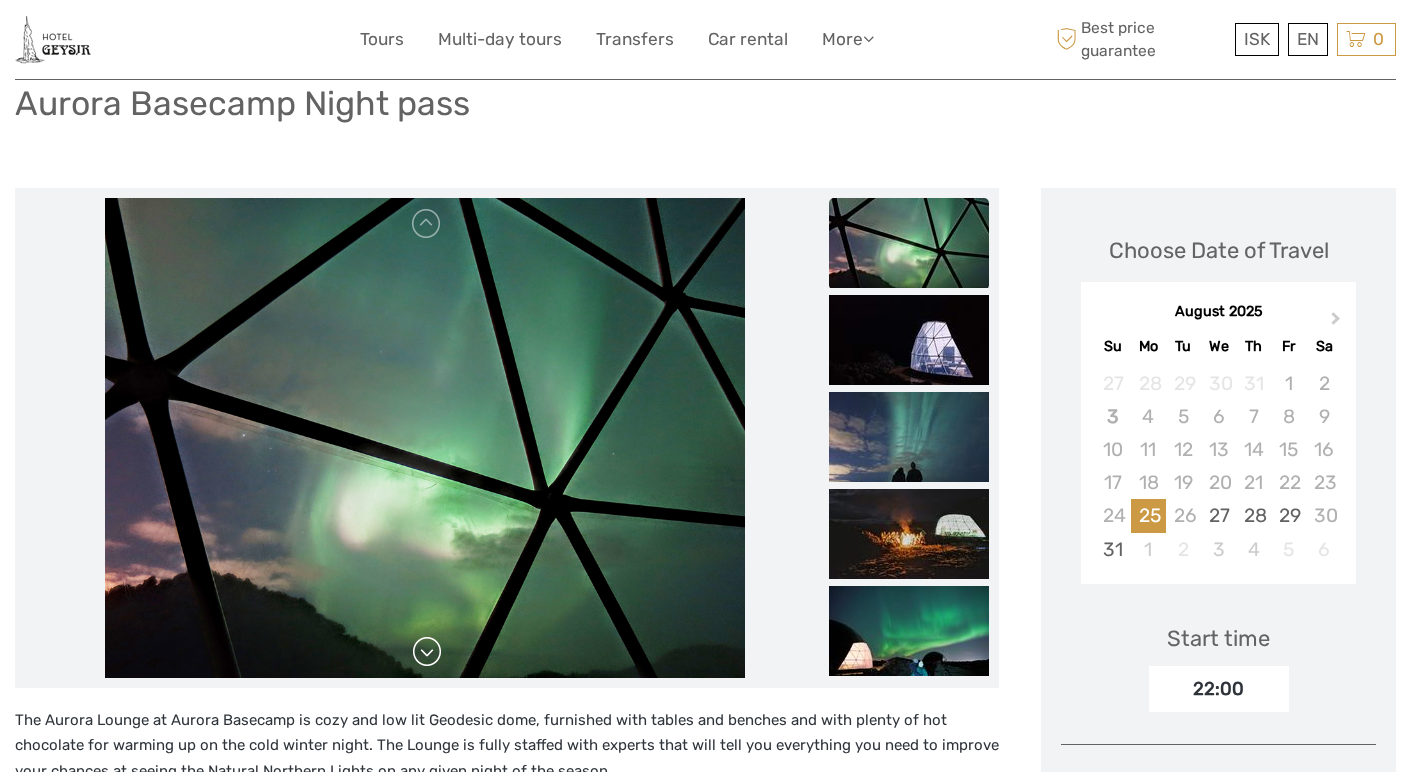 click at bounding box center (427, 652) 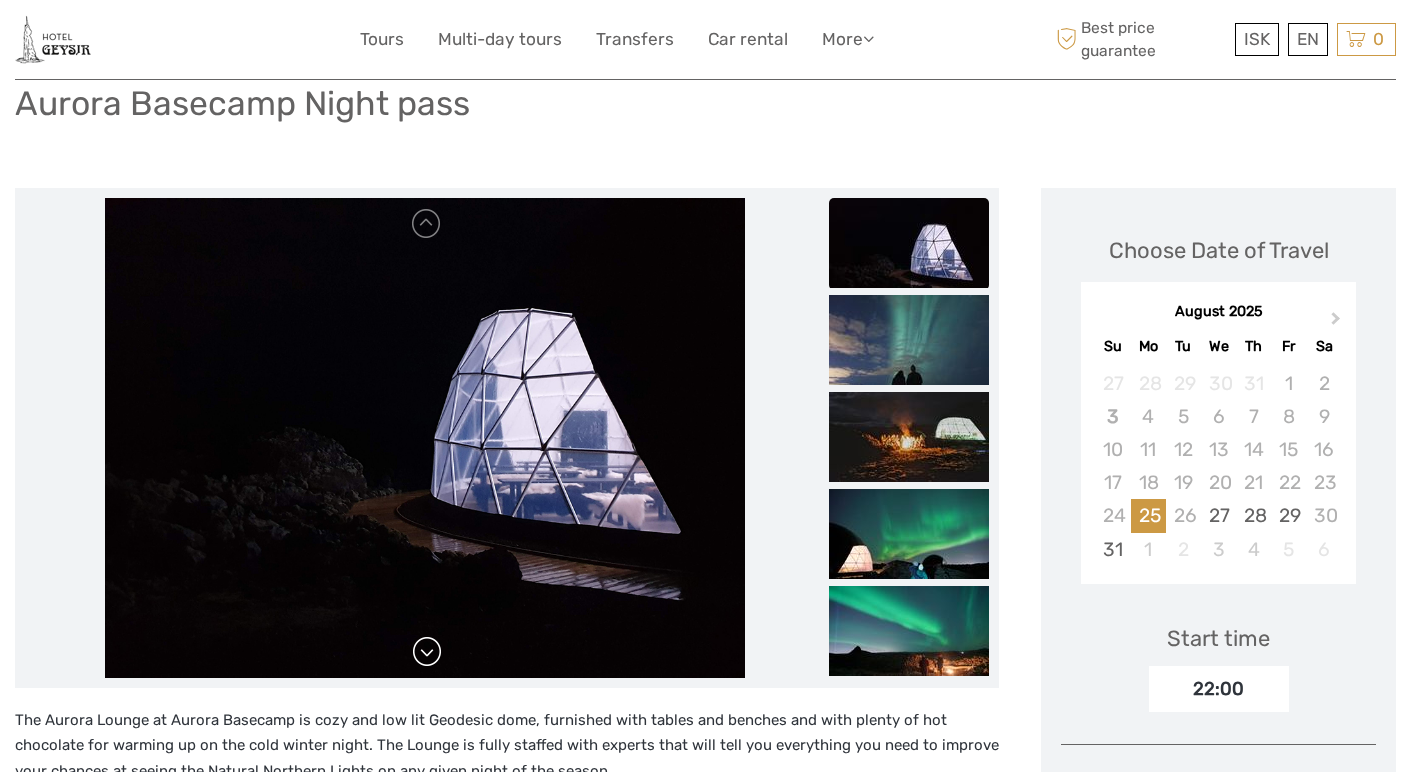 click at bounding box center (427, 652) 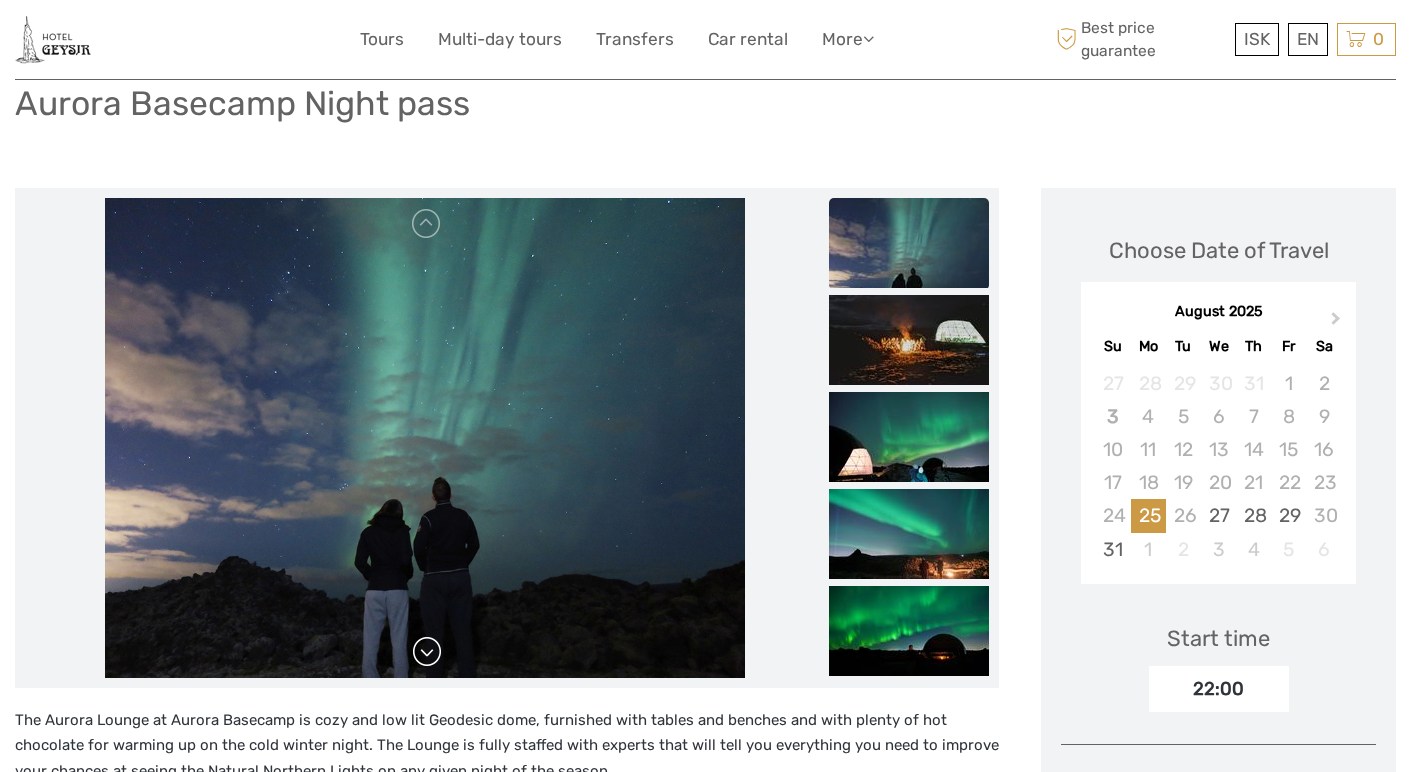 click at bounding box center [427, 652] 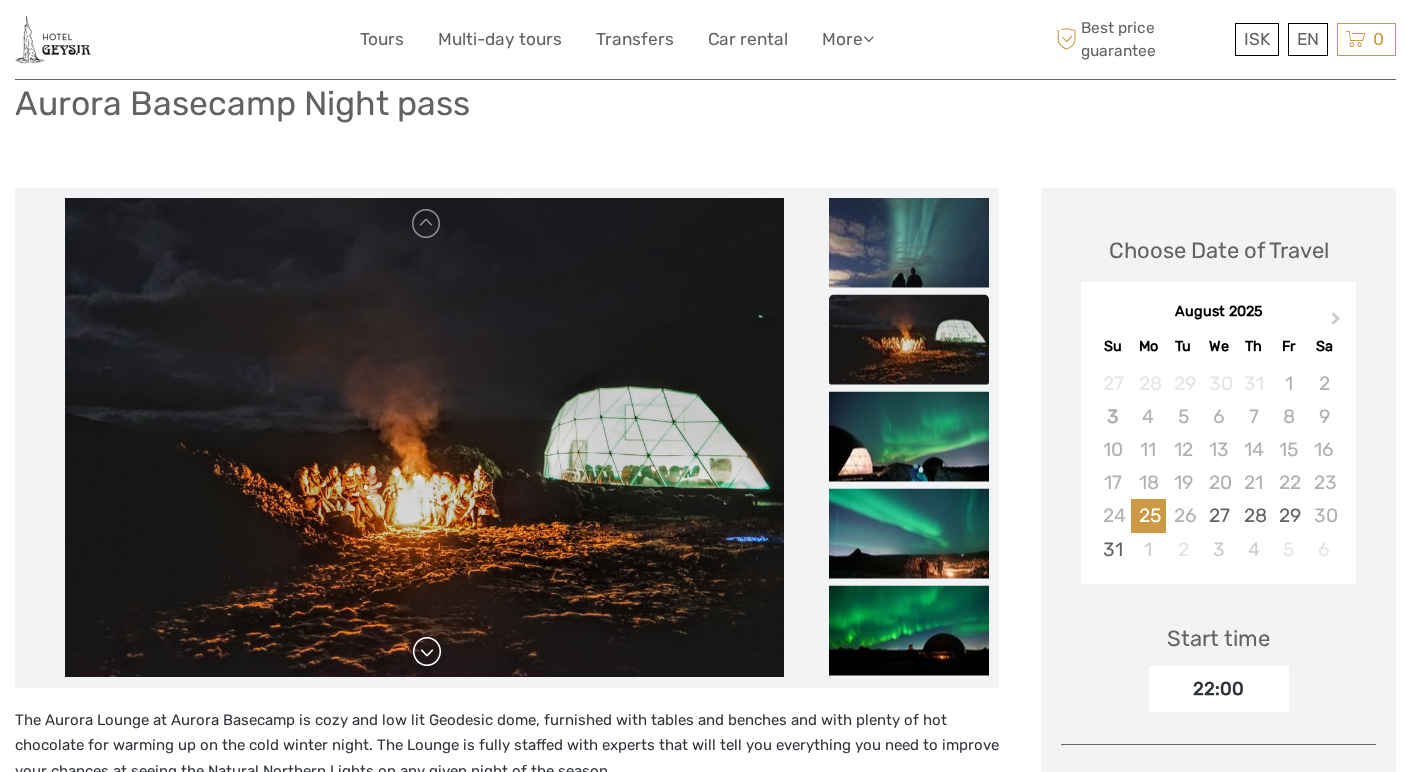 click at bounding box center [427, 652] 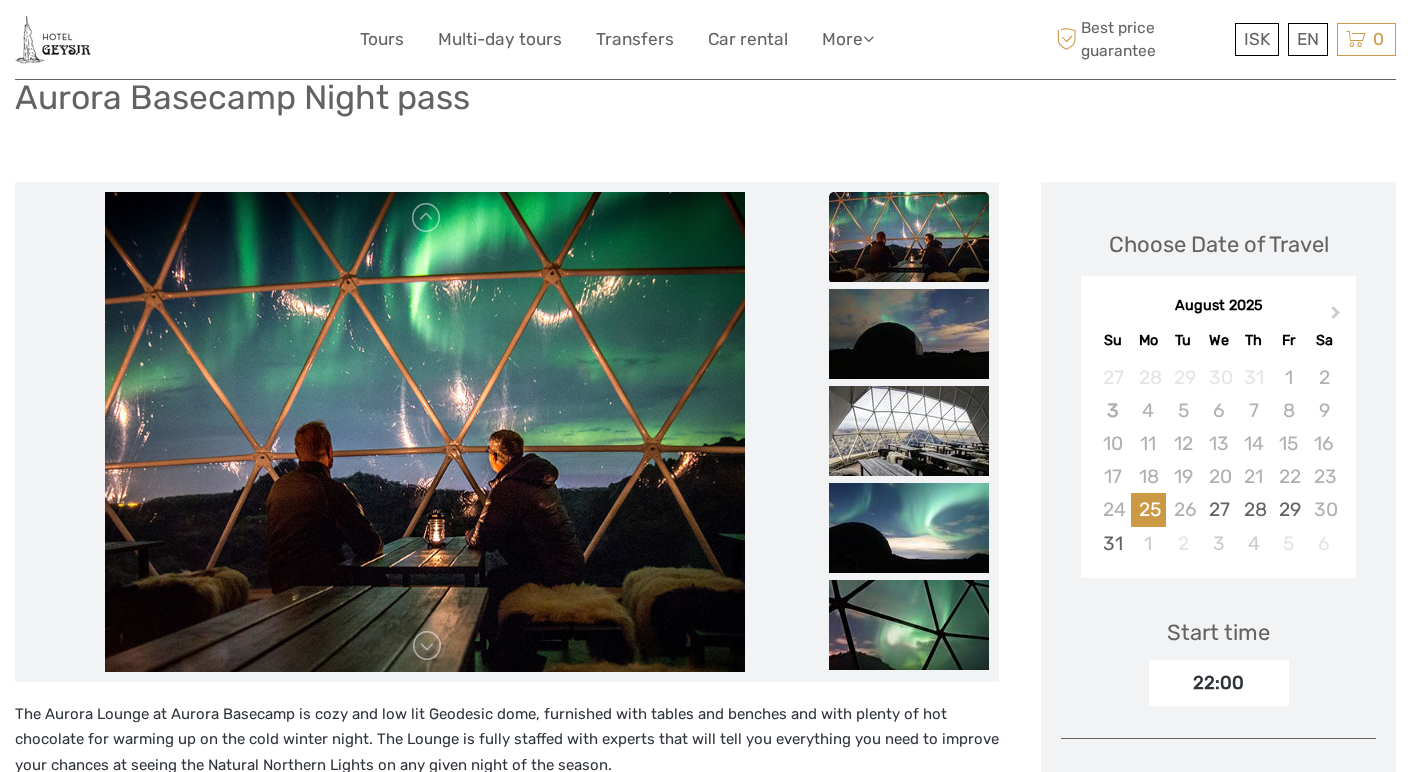 scroll, scrollTop: 157, scrollLeft: 0, axis: vertical 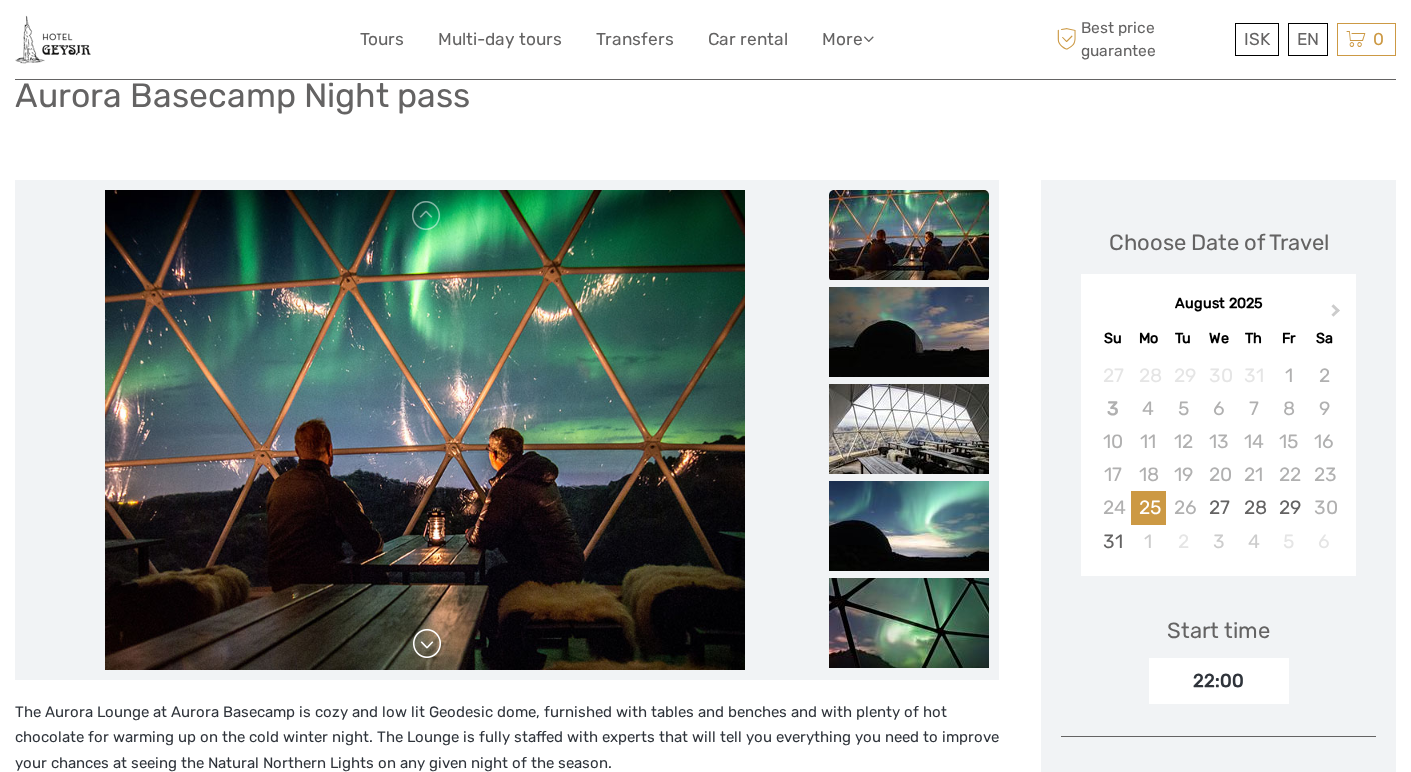 click at bounding box center (427, 644) 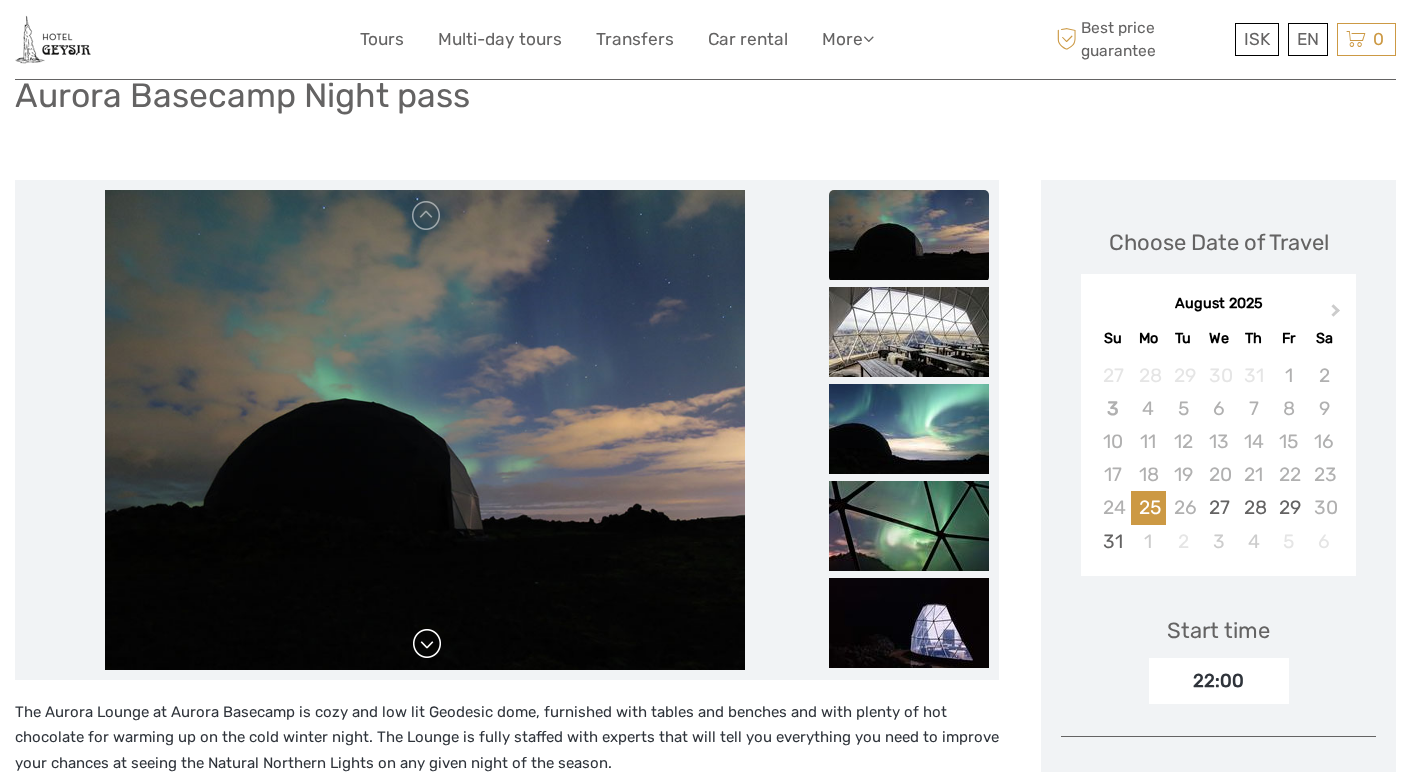 click at bounding box center [427, 644] 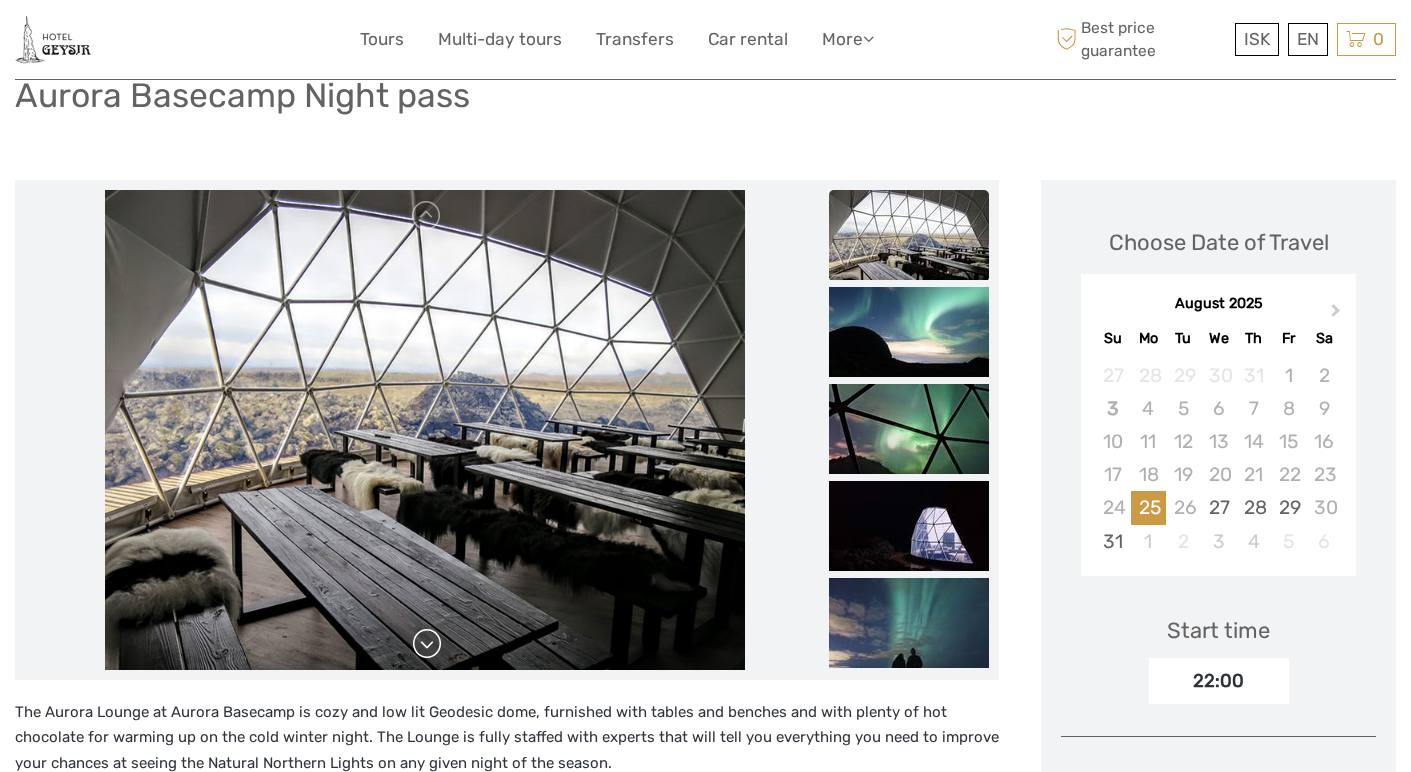 click at bounding box center [427, 644] 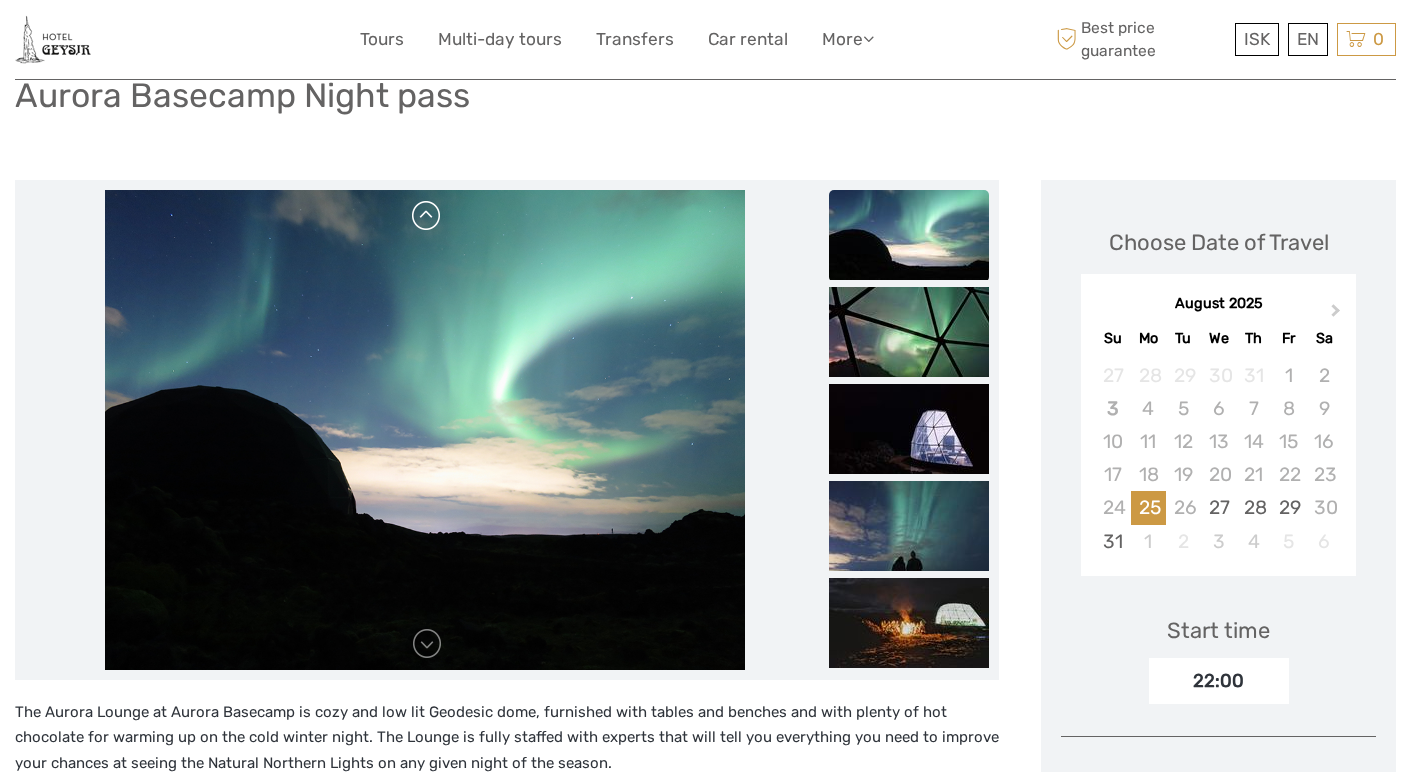 click at bounding box center [427, 216] 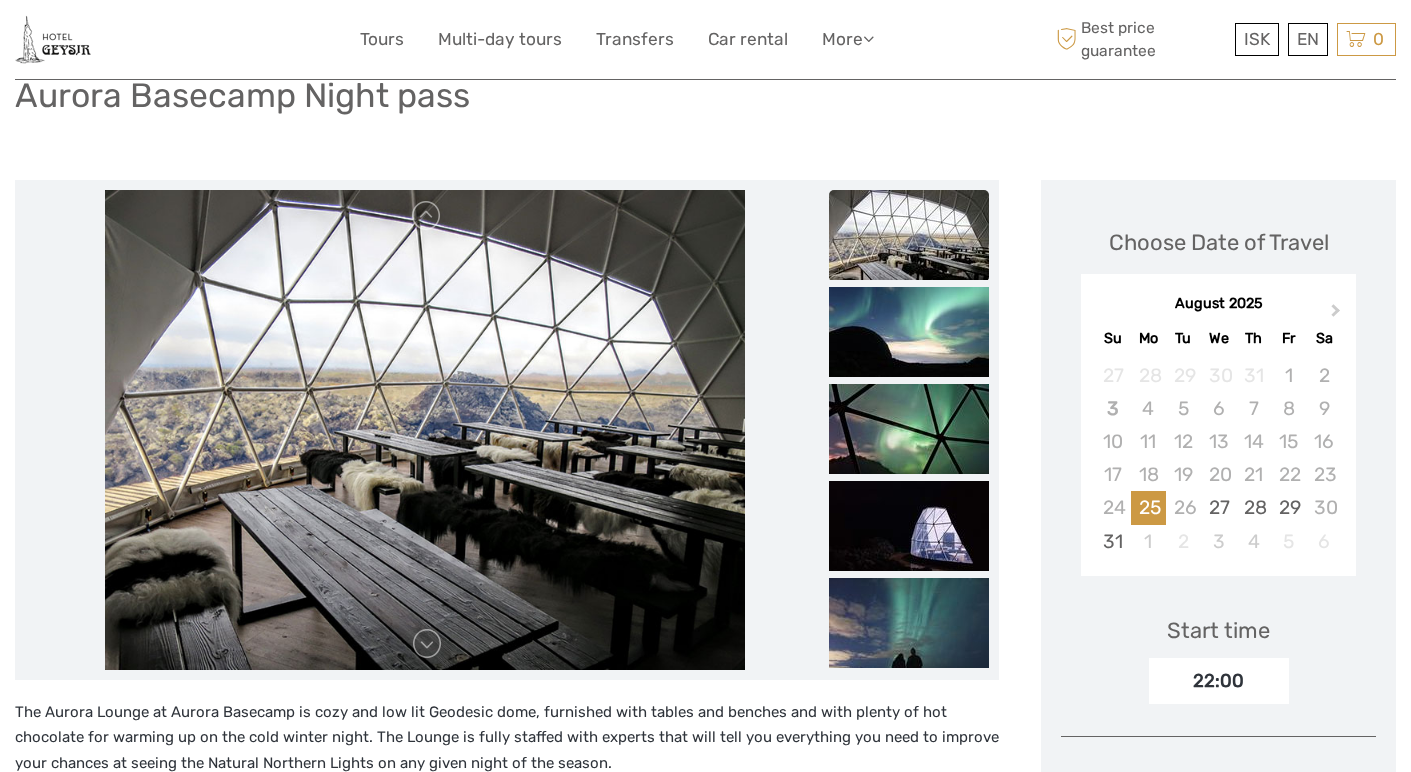 click at bounding box center (425, 430) 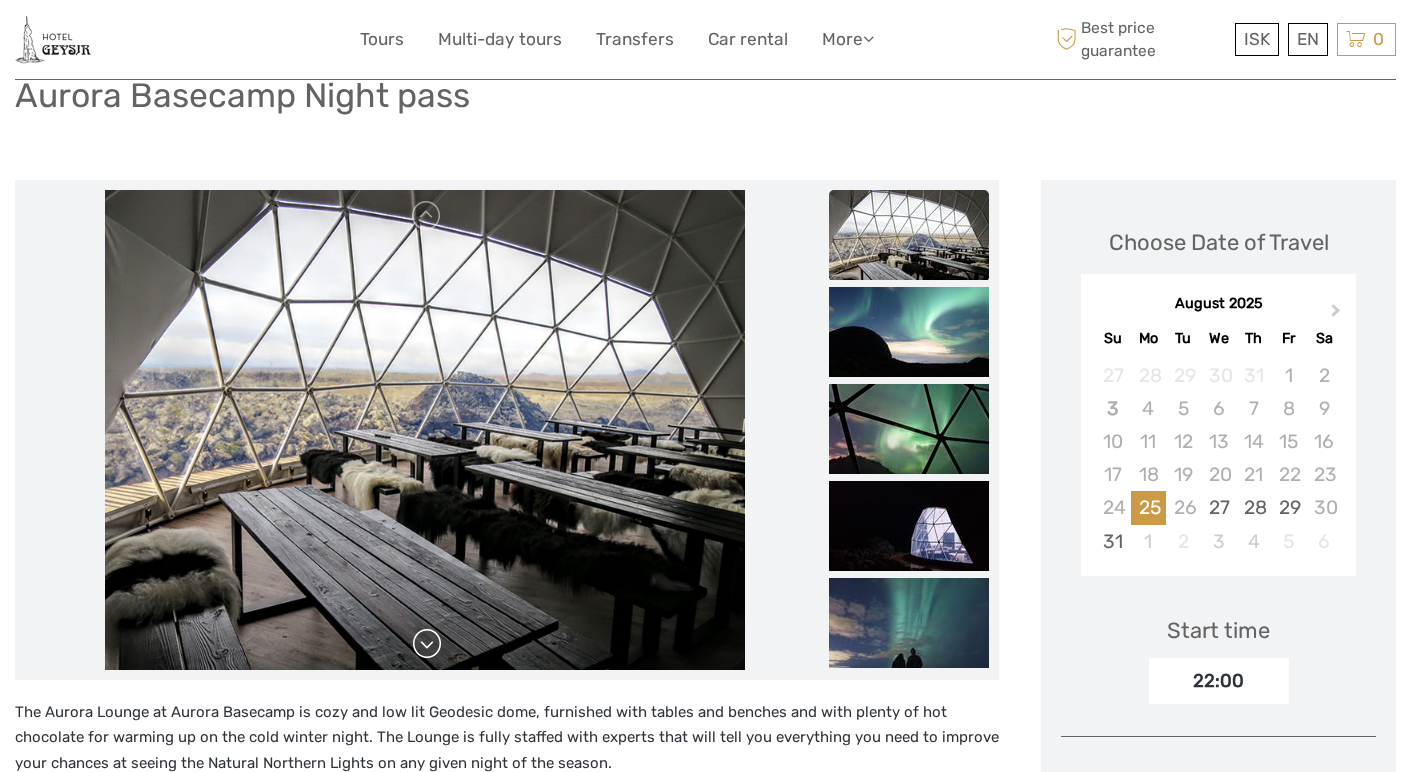click at bounding box center (427, 644) 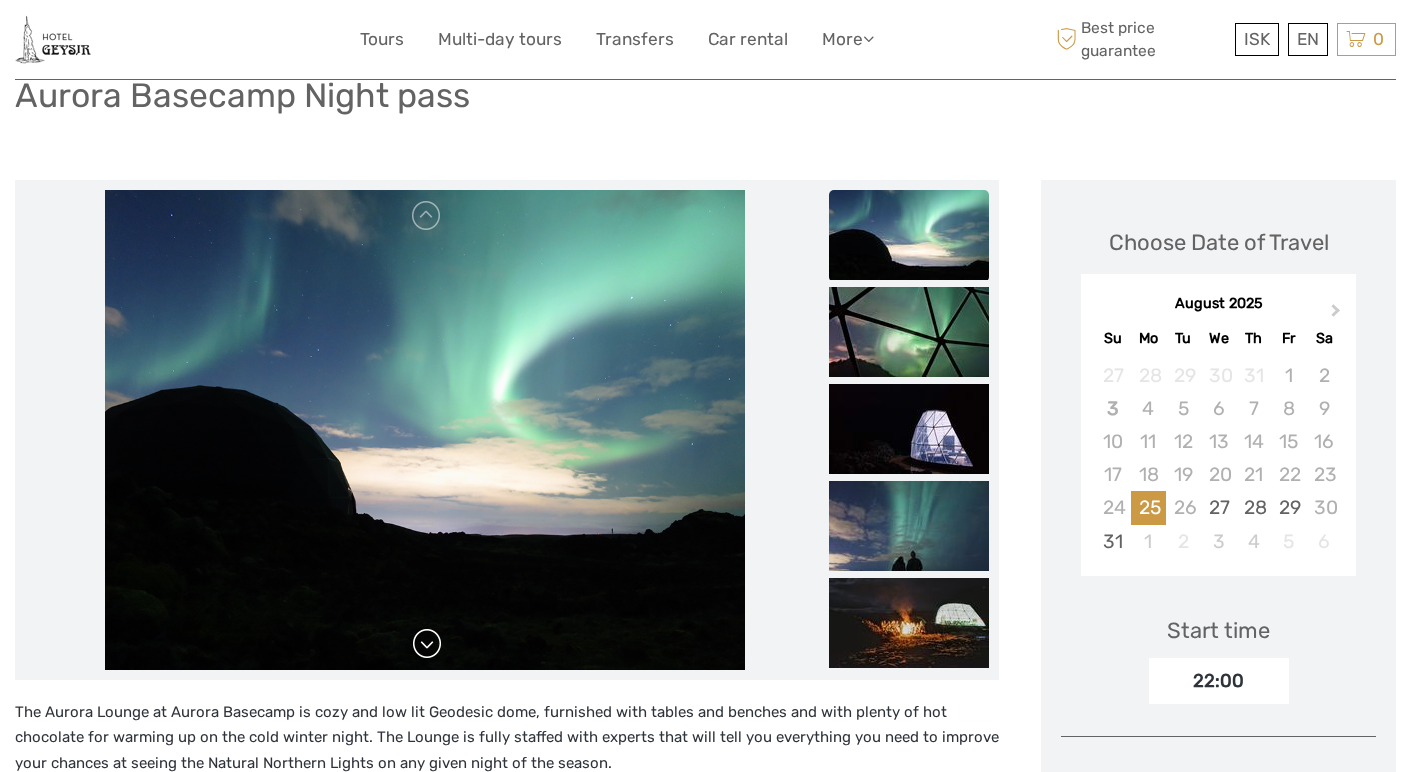 click at bounding box center (427, 644) 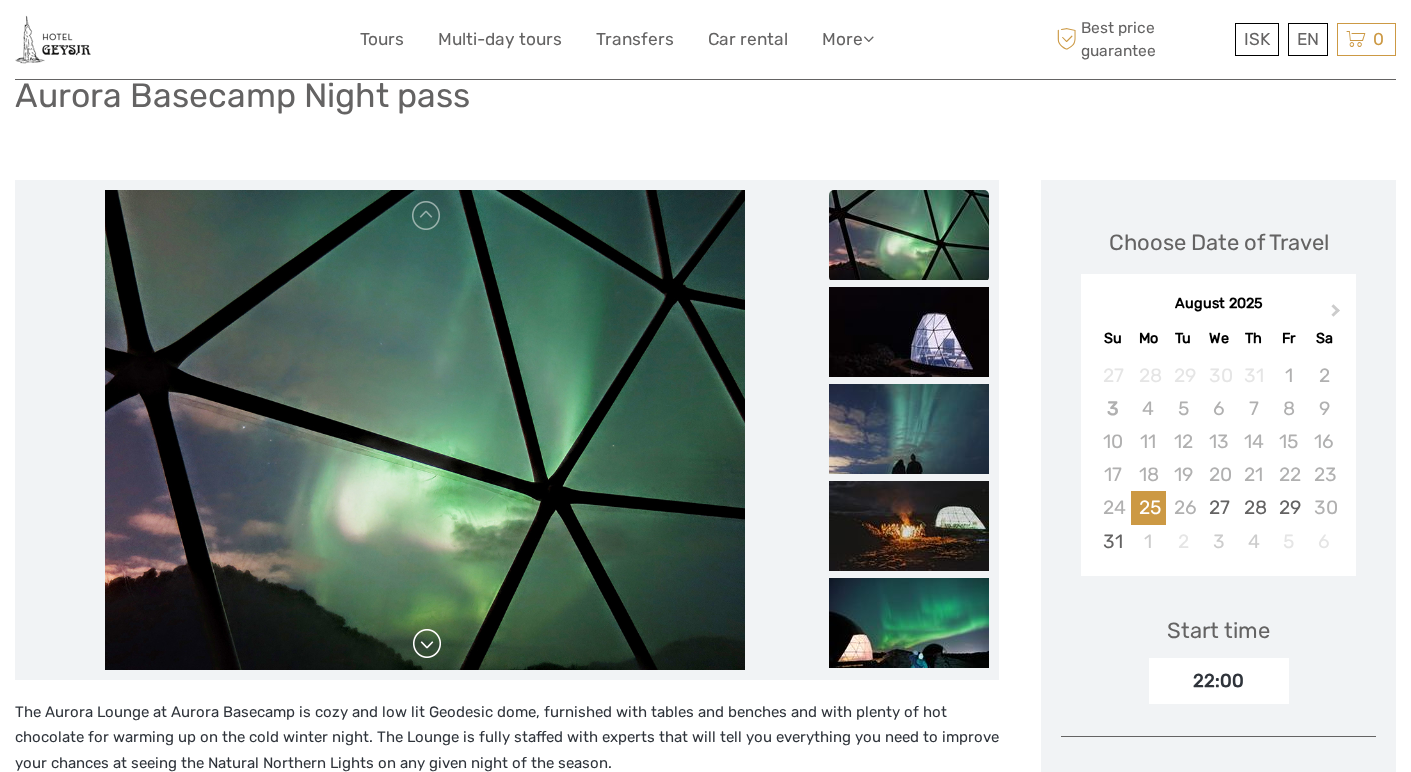 click at bounding box center (427, 644) 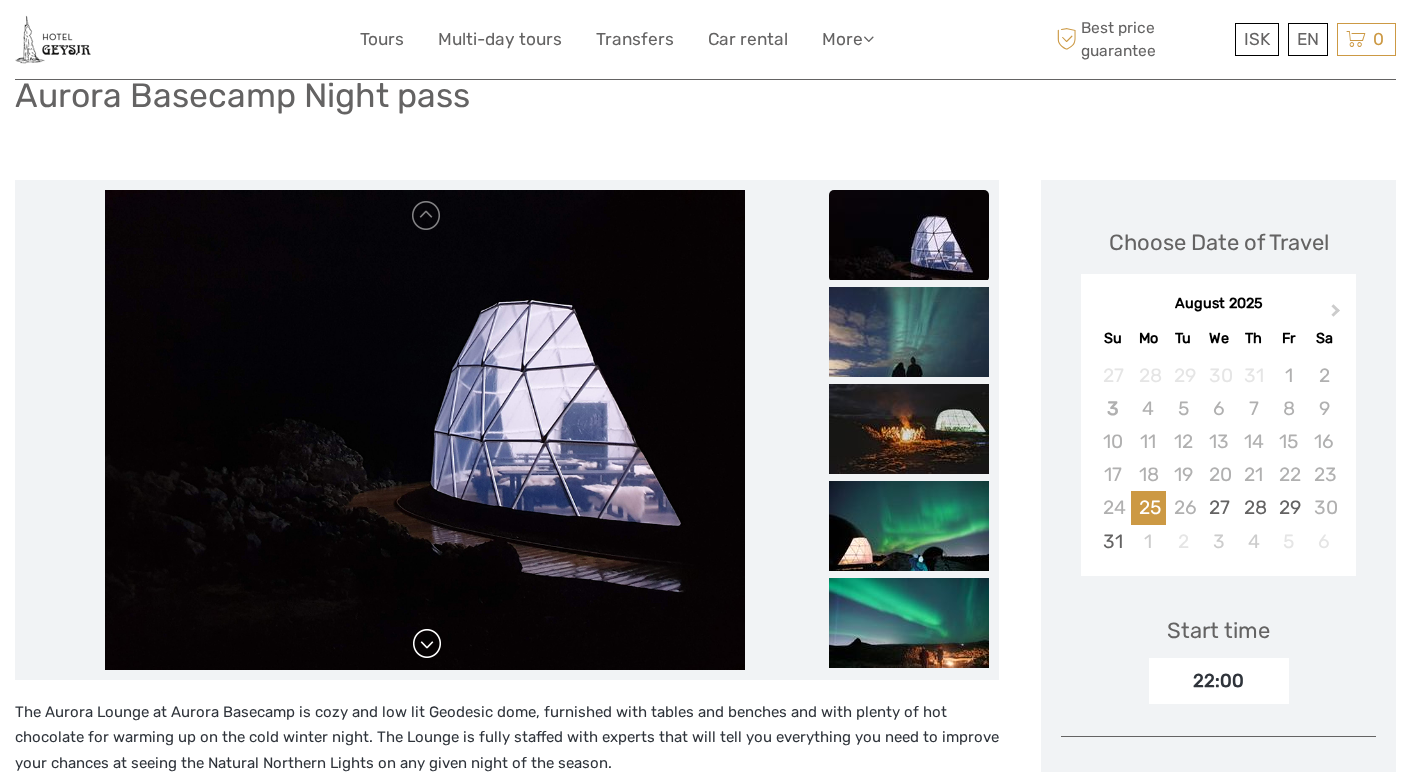 click at bounding box center [427, 644] 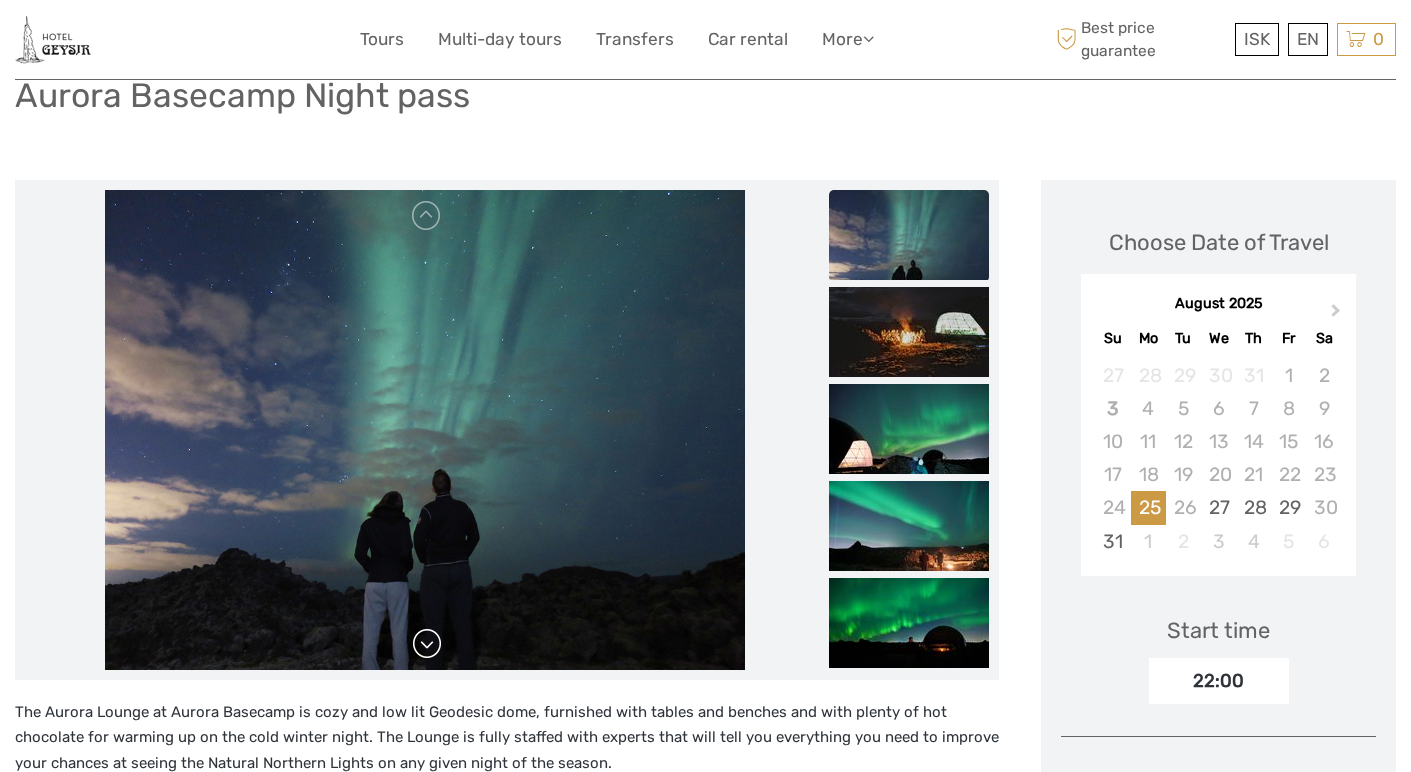 click at bounding box center (427, 644) 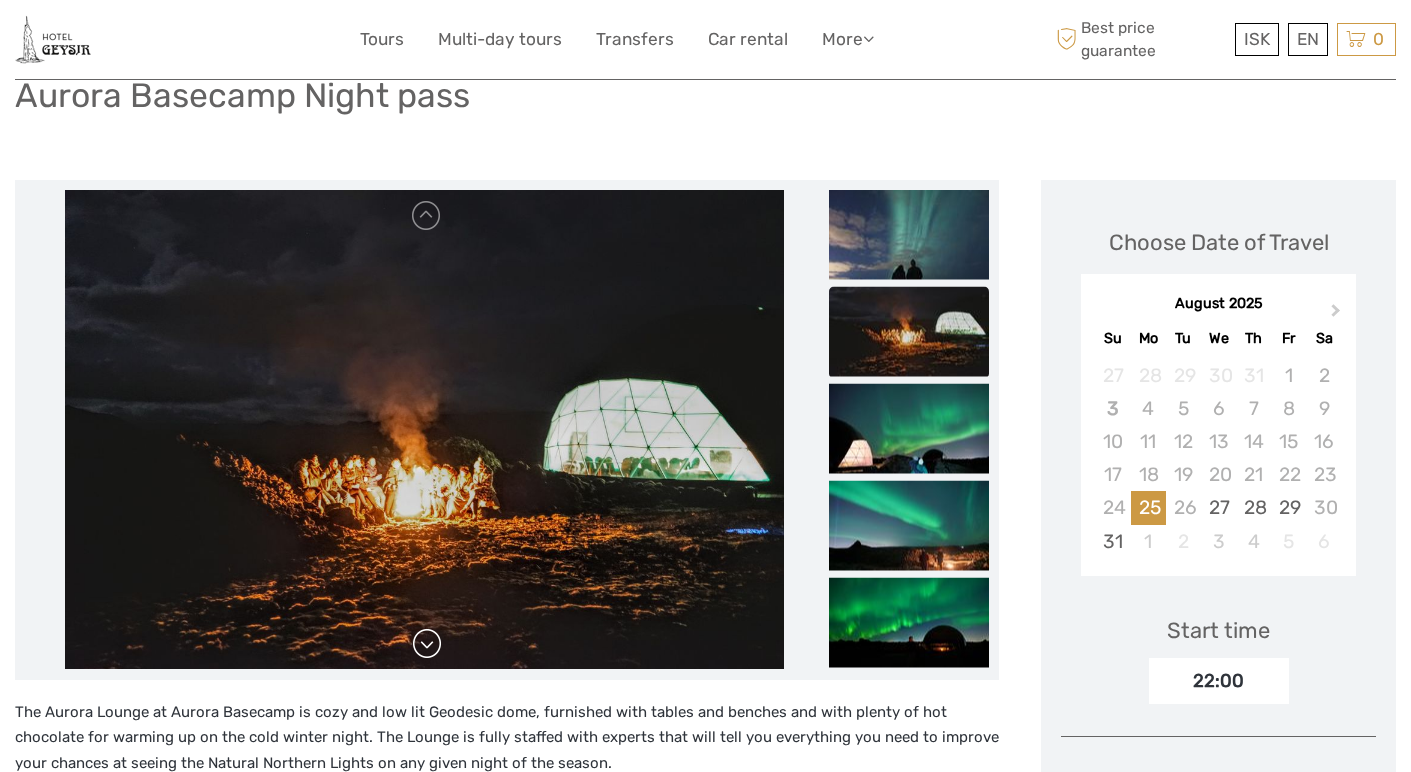 click at bounding box center (427, 644) 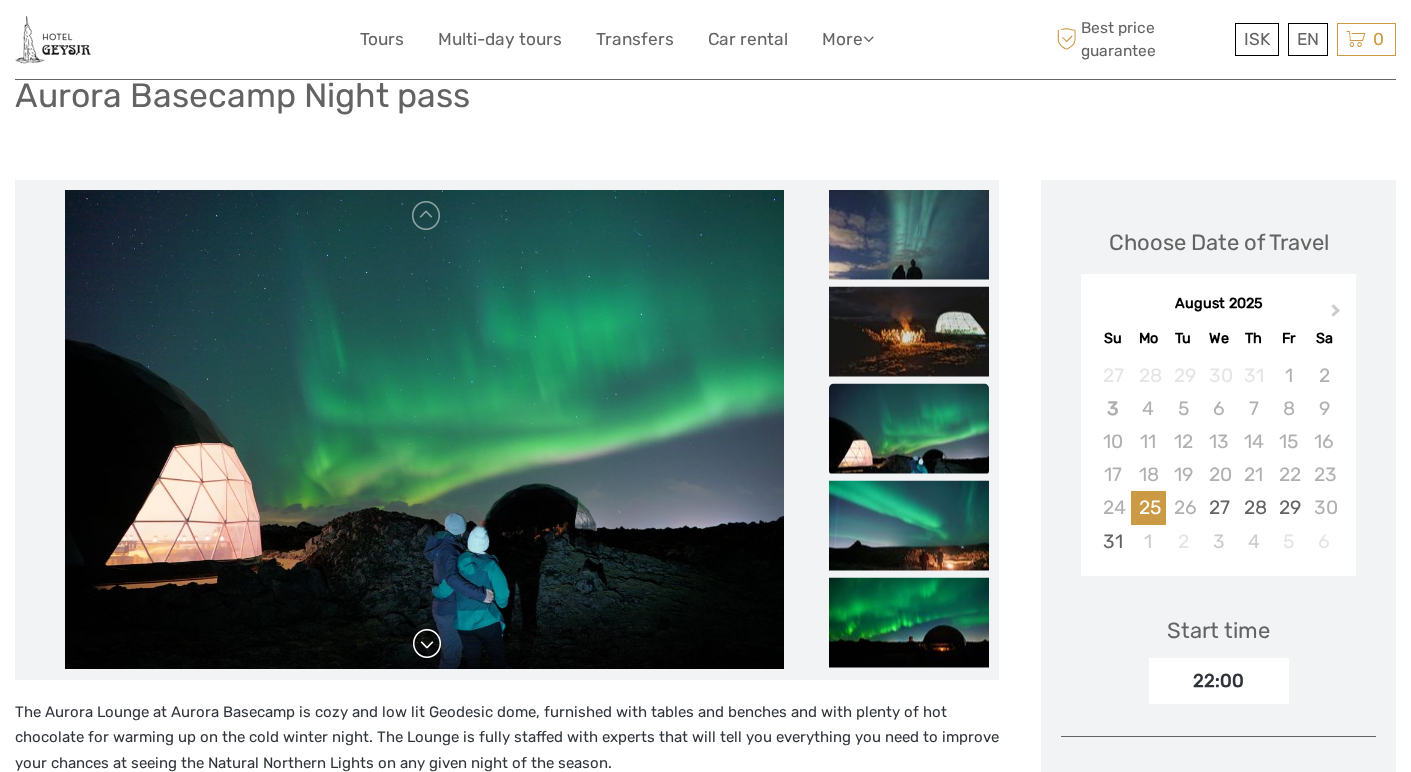 click at bounding box center (427, 644) 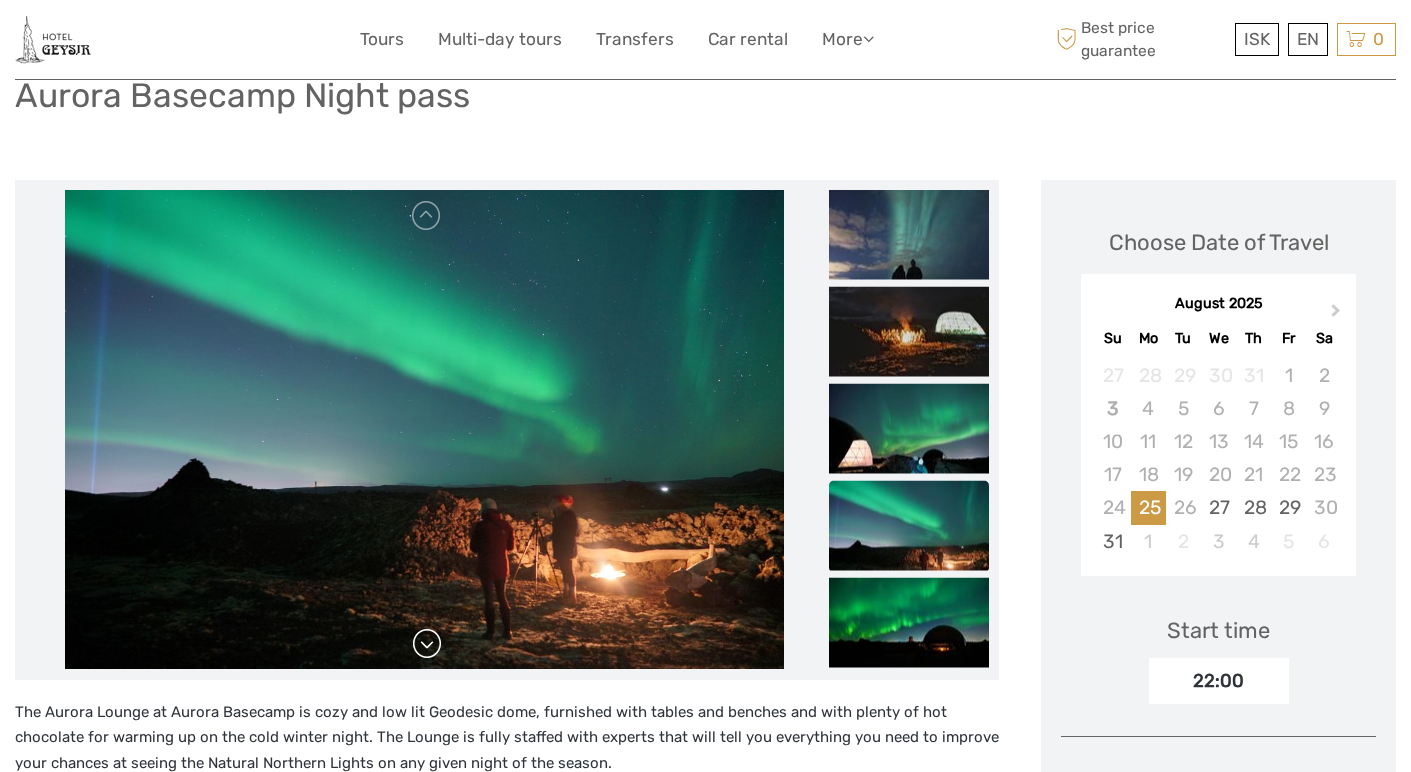 click at bounding box center [427, 644] 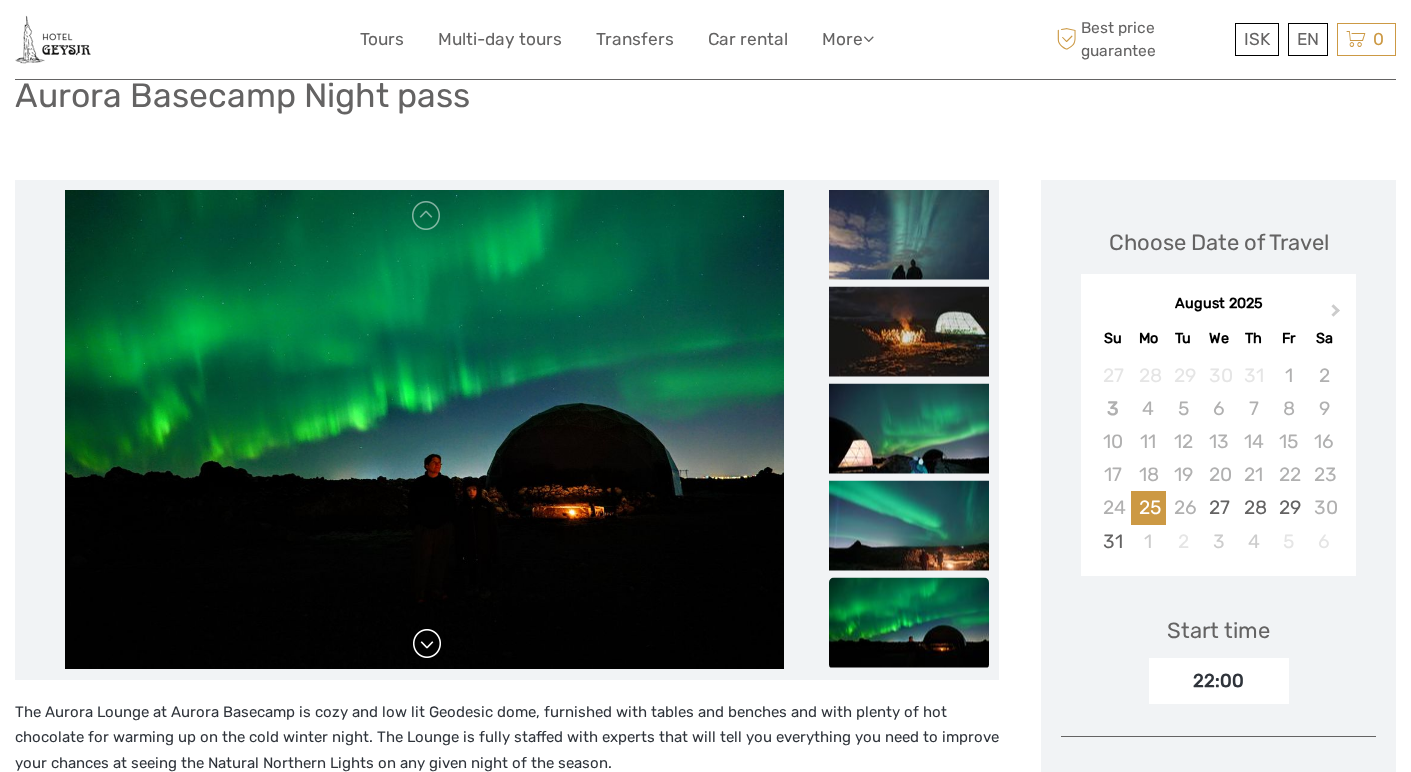 click at bounding box center [427, 644] 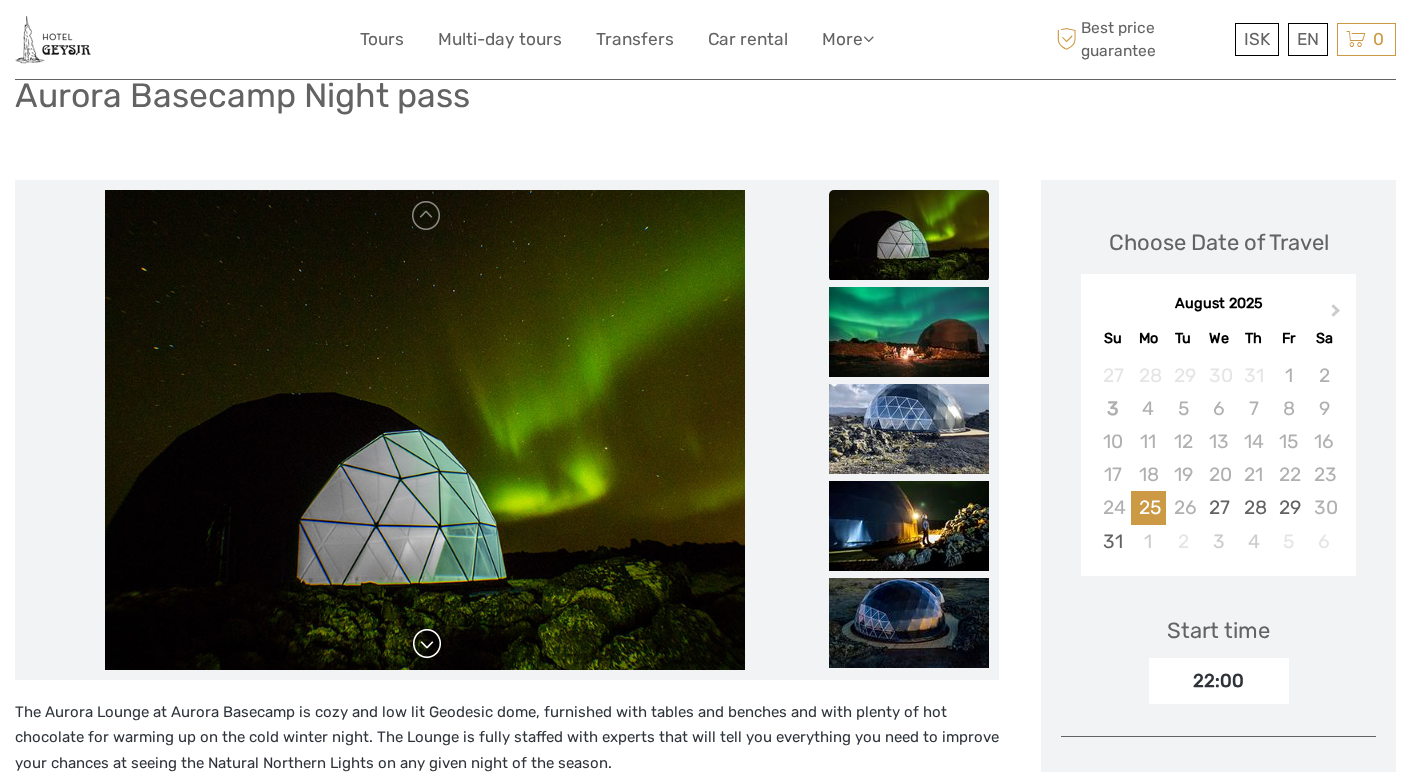 click at bounding box center (427, 644) 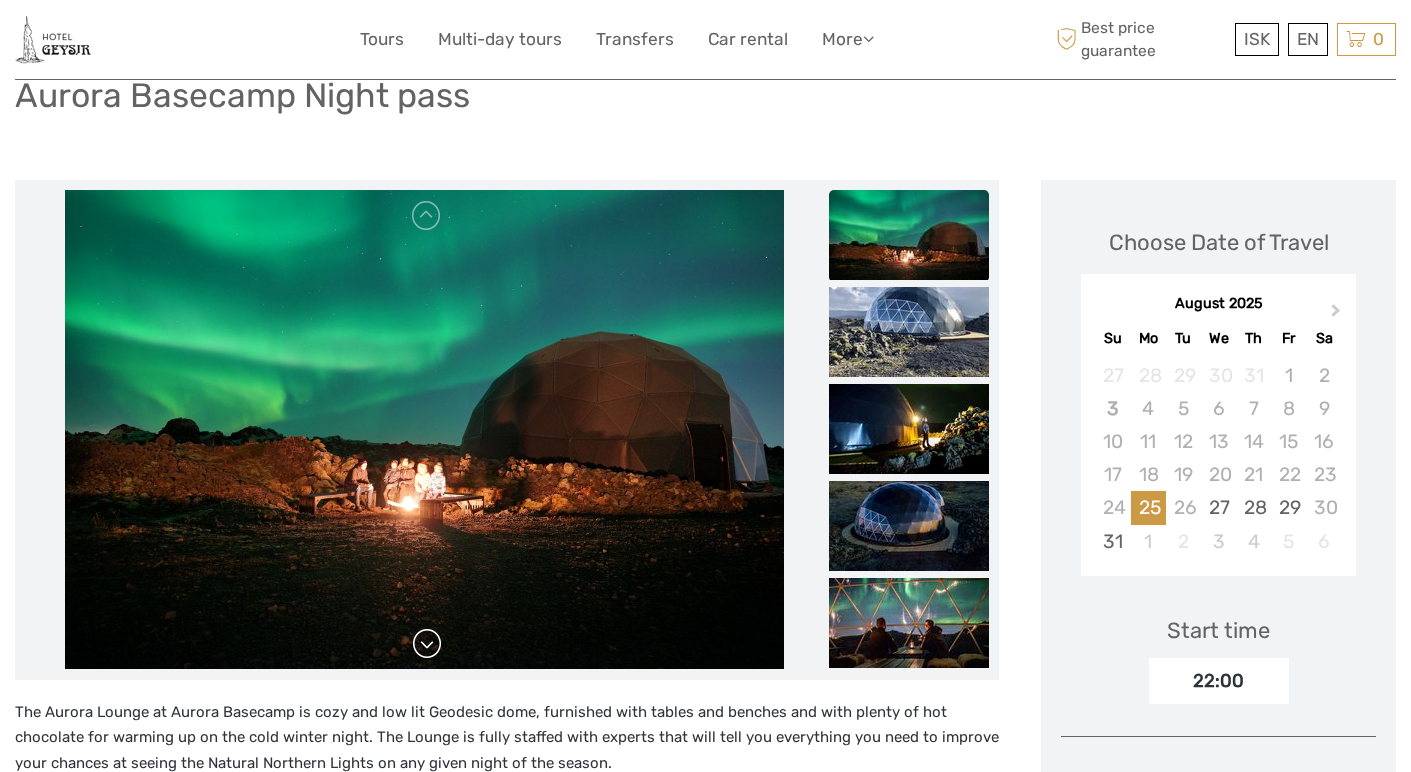 click at bounding box center [427, 644] 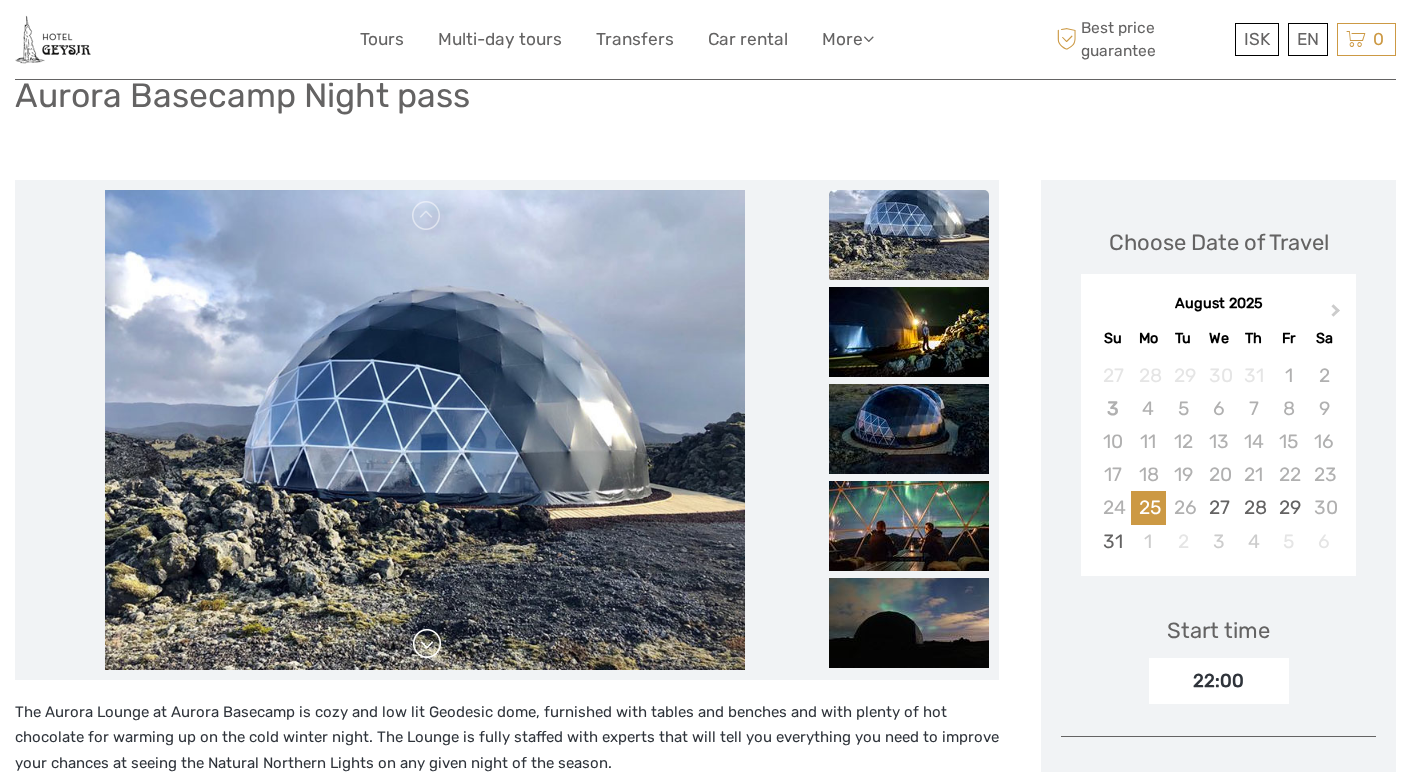 click at bounding box center [427, 644] 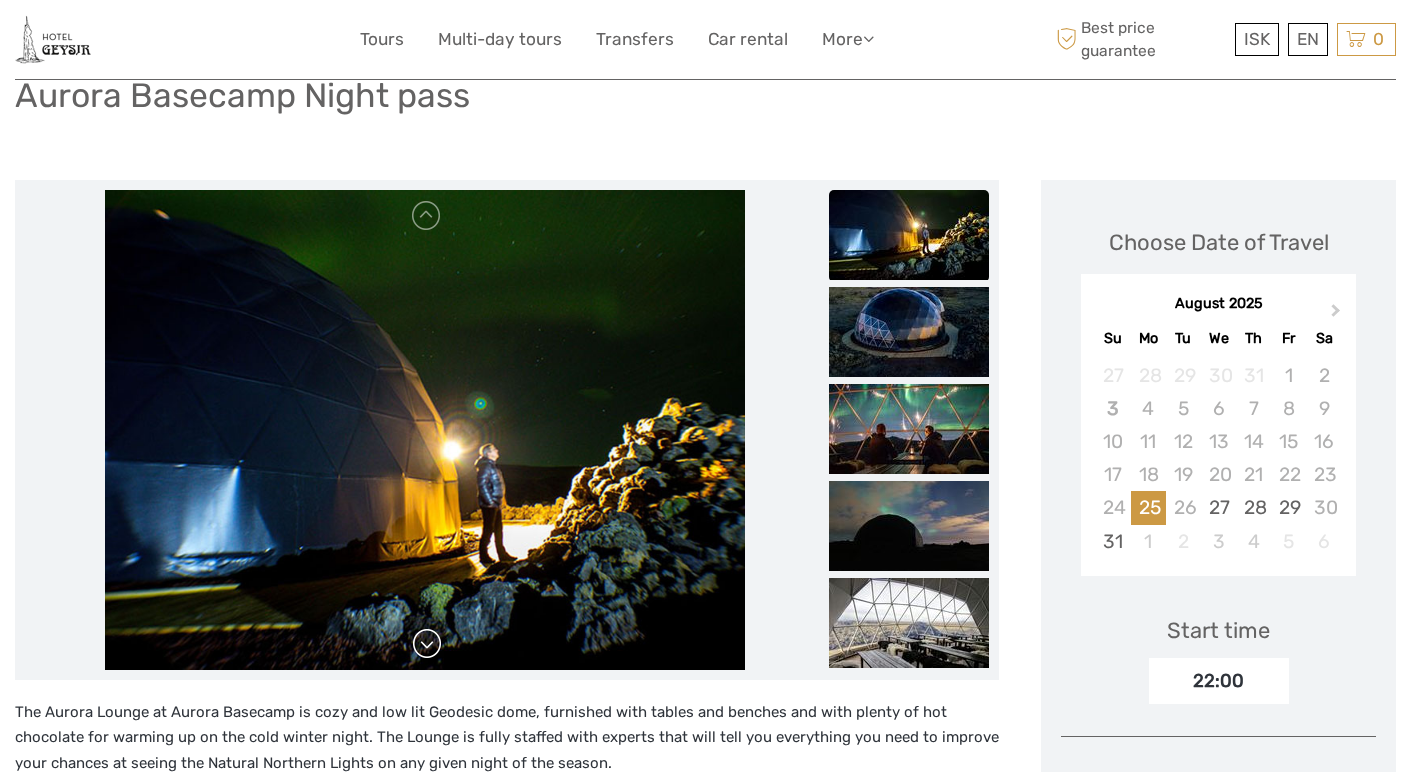 click at bounding box center [427, 644] 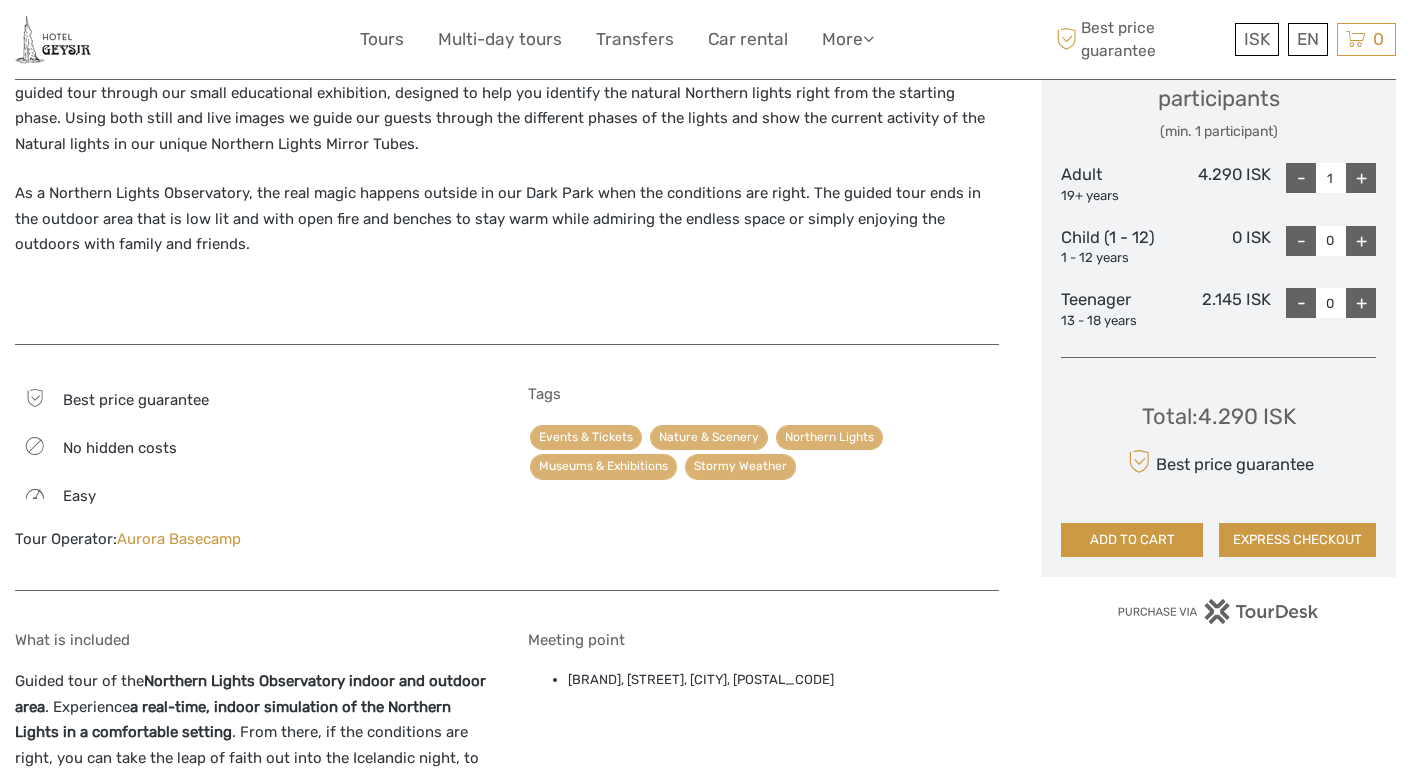 scroll, scrollTop: 1183, scrollLeft: 0, axis: vertical 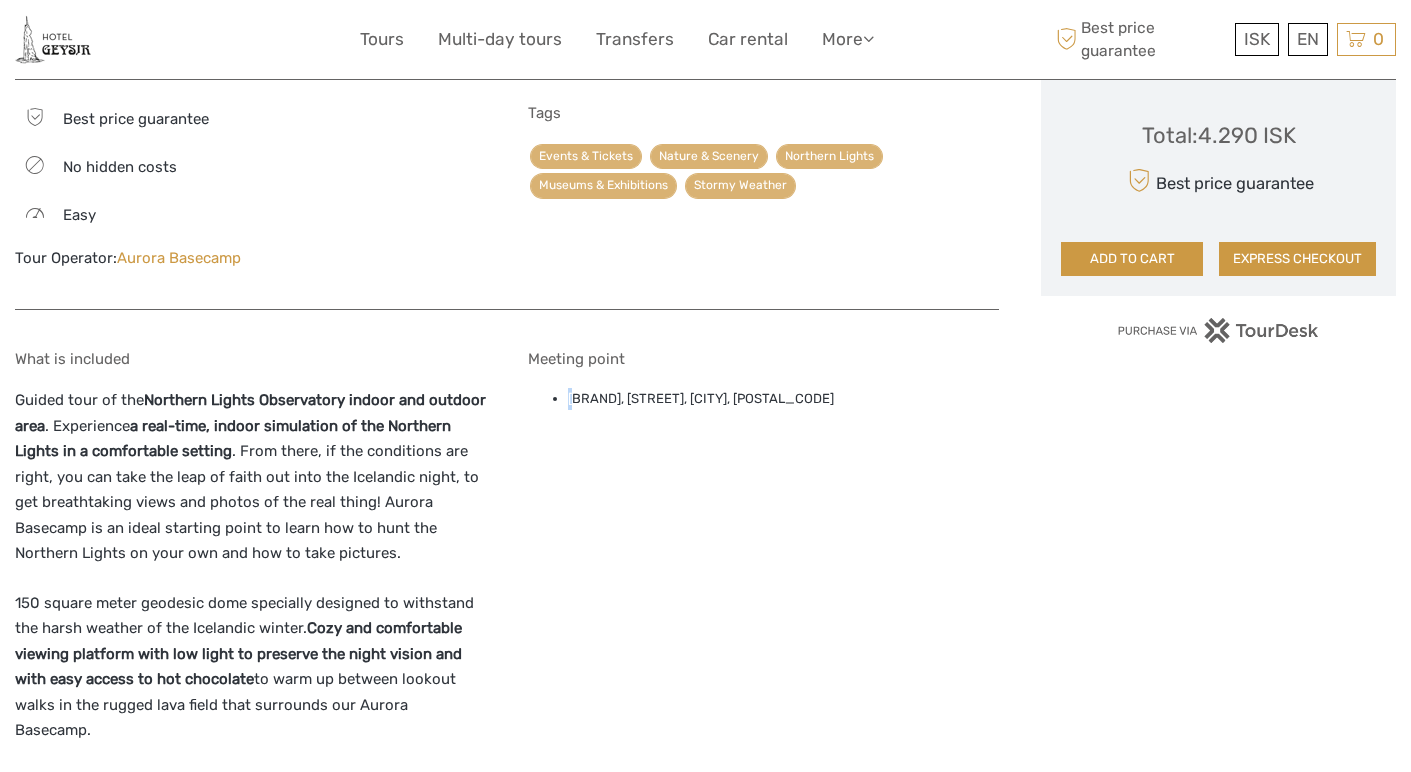 drag, startPoint x: 580, startPoint y: 378, endPoint x: 579, endPoint y: 395, distance: 17.029387 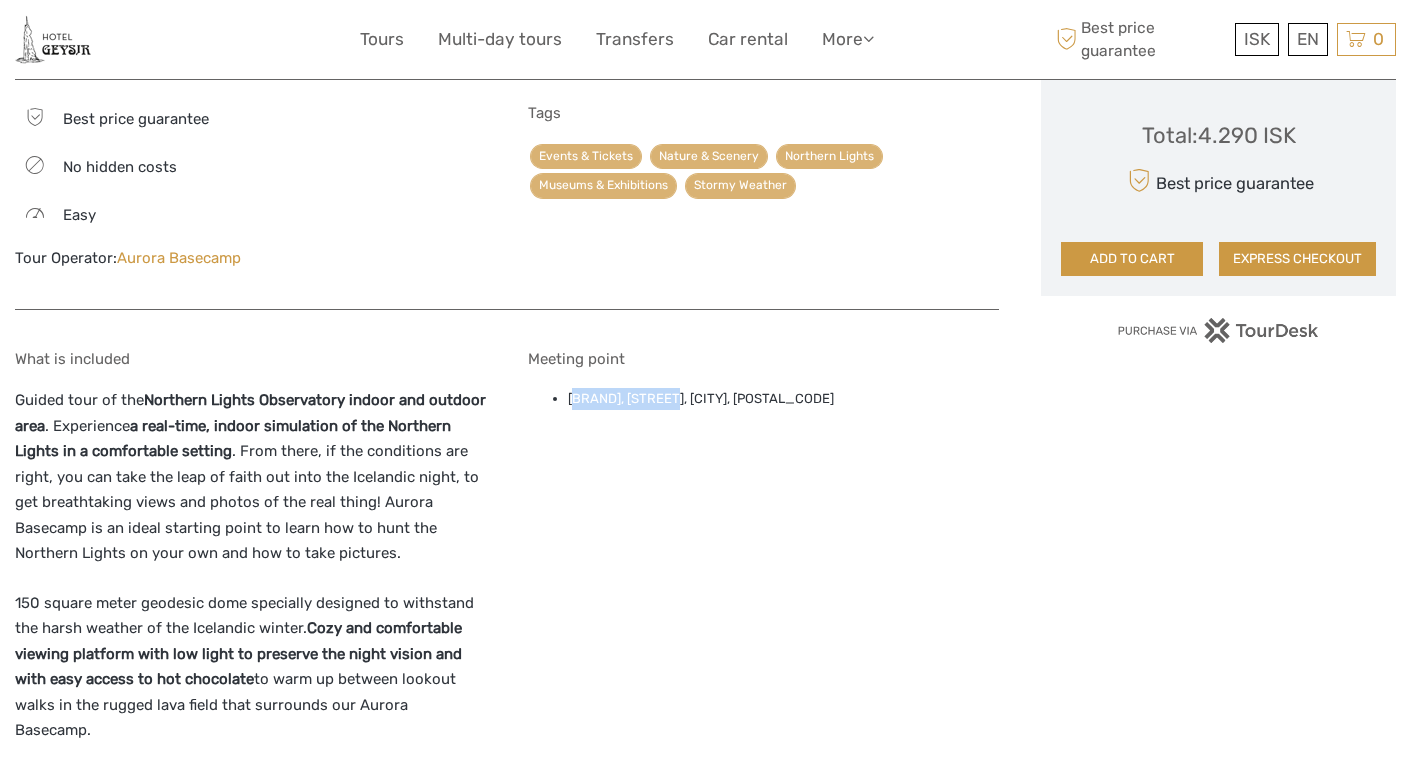 drag, startPoint x: 574, startPoint y: 389, endPoint x: 680, endPoint y: 394, distance: 106.11786 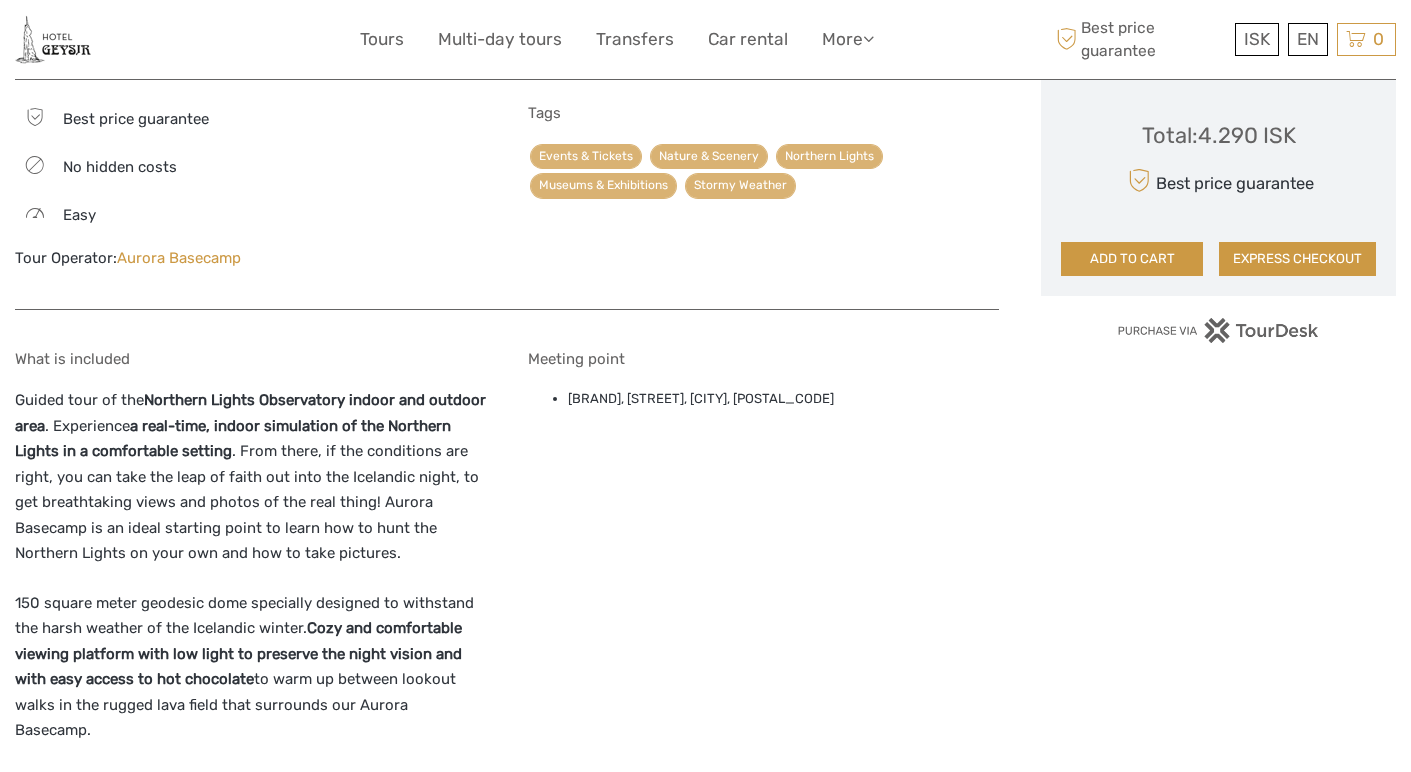 click on "Meeting point
Aurora Base Camp, Bláfjallavegur, hafnarfjörður, 220" at bounding box center [763, 609] 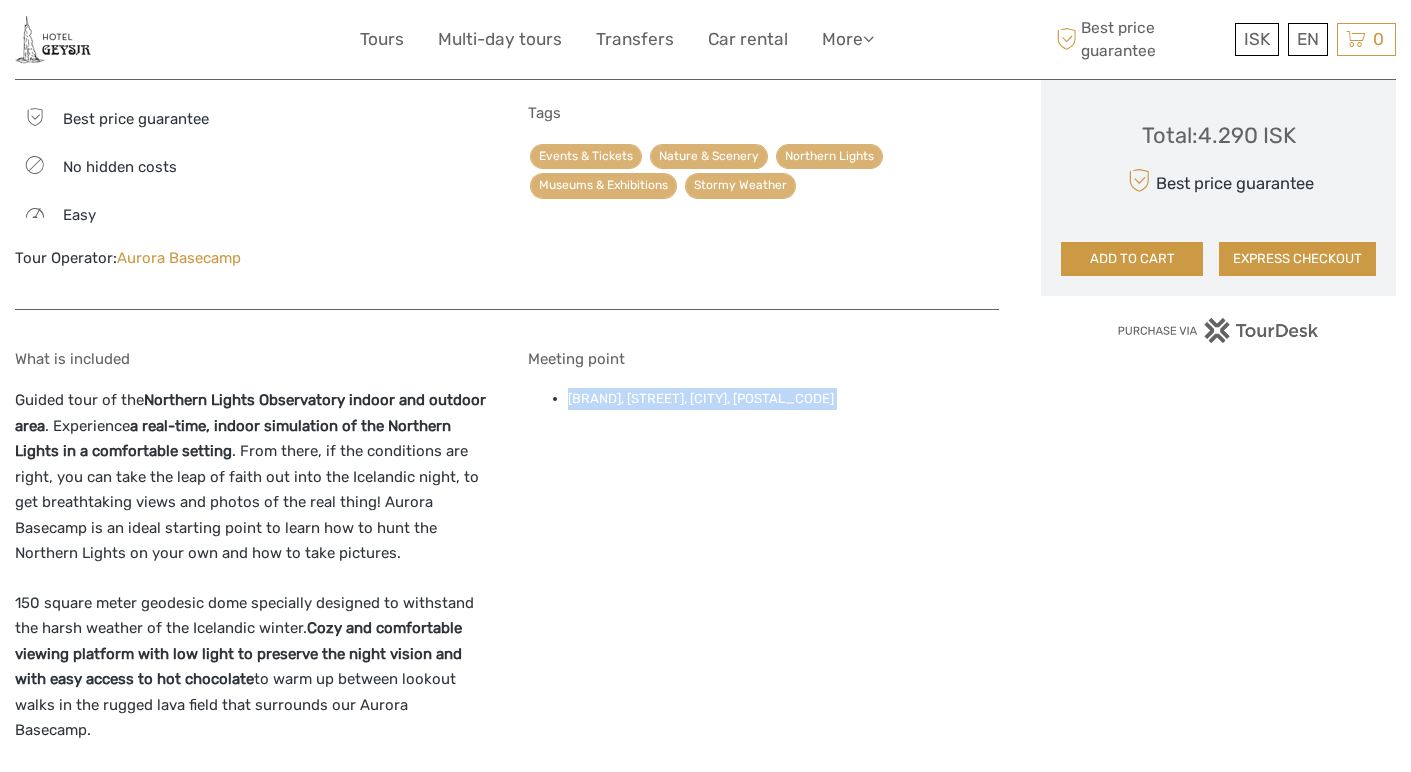 click on "Aurora Base Camp, Bláfjallavegur, hafnarfjörður, 220" at bounding box center (783, 399) 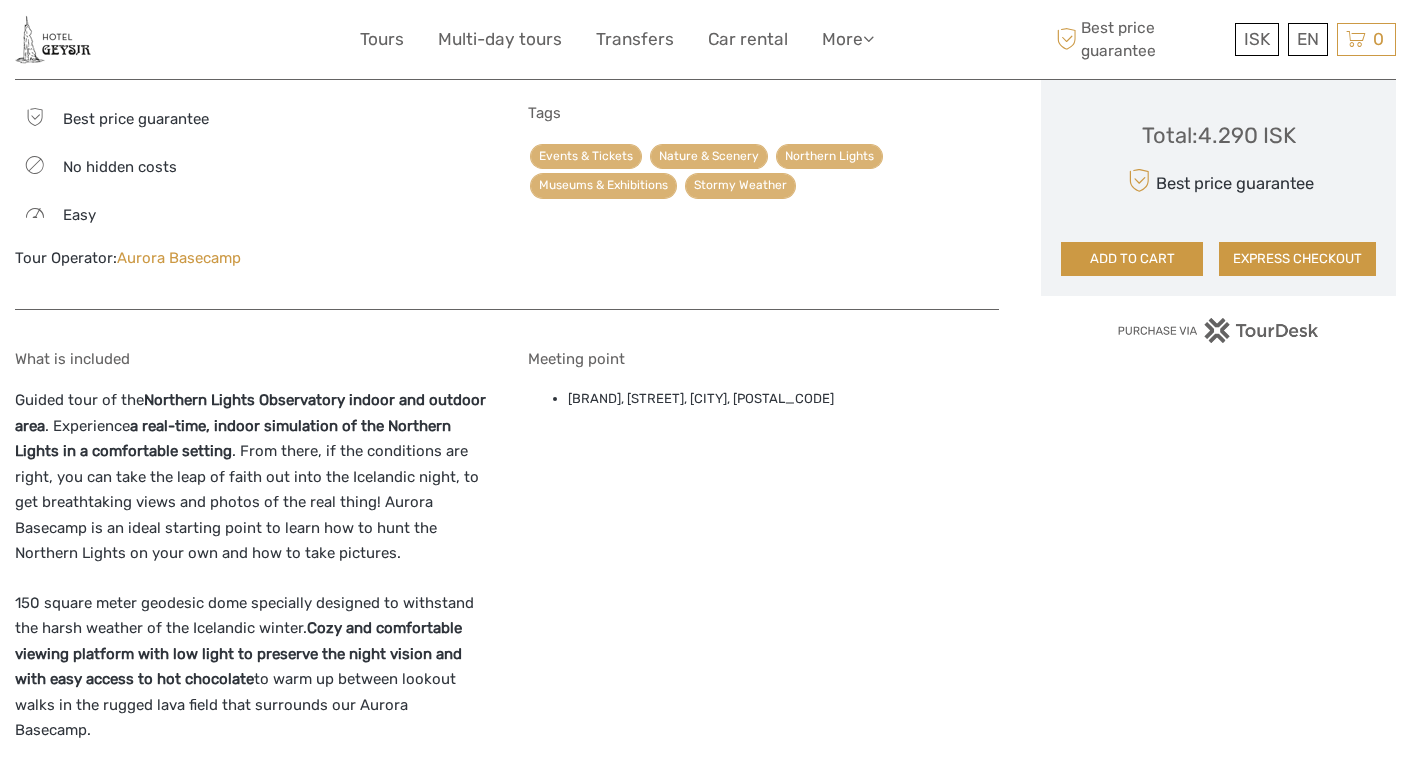 click on "Aurora Base Camp, Bláfjallavegur, hafnarfjörður, 220" at bounding box center (783, 399) 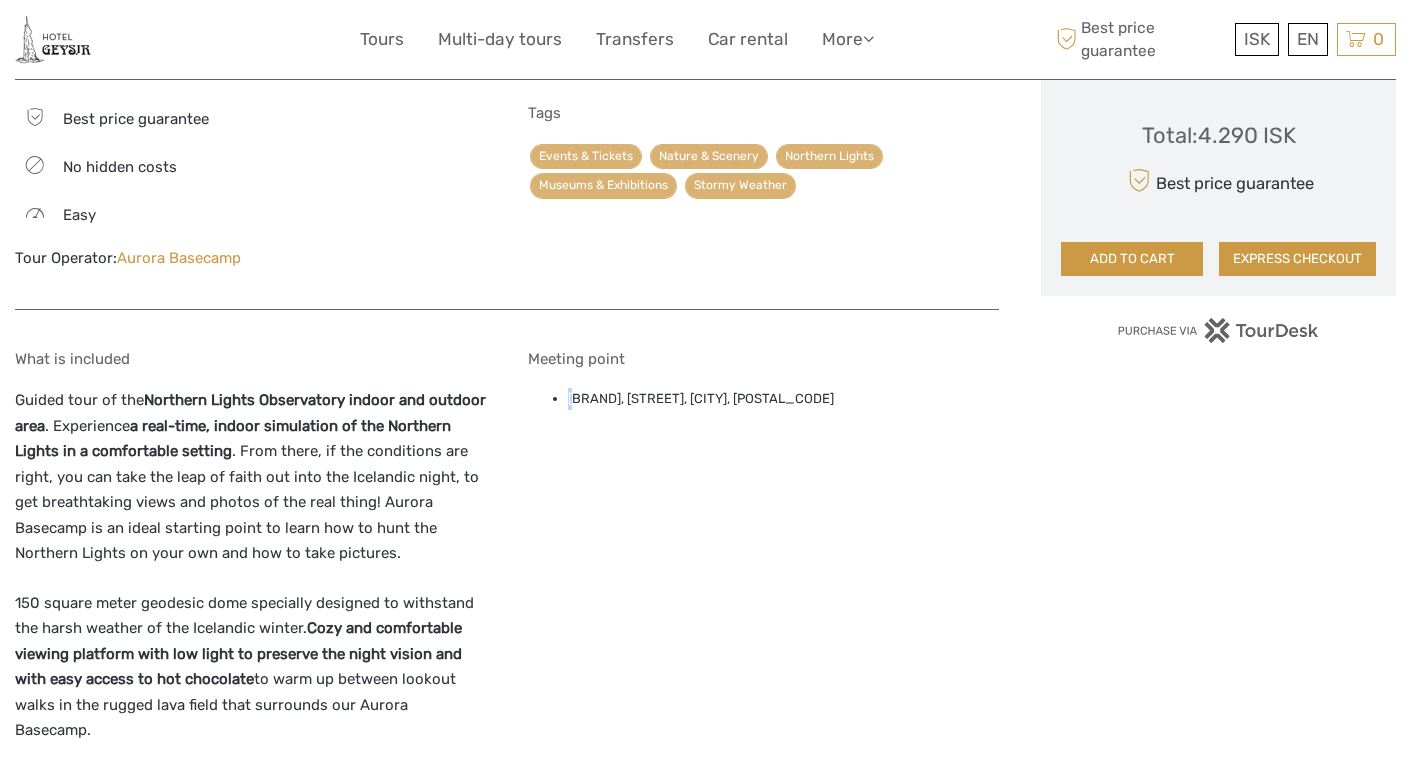 click on "Aurora Base Camp, Bláfjallavegur, hafnarfjörður, 220" at bounding box center [783, 399] 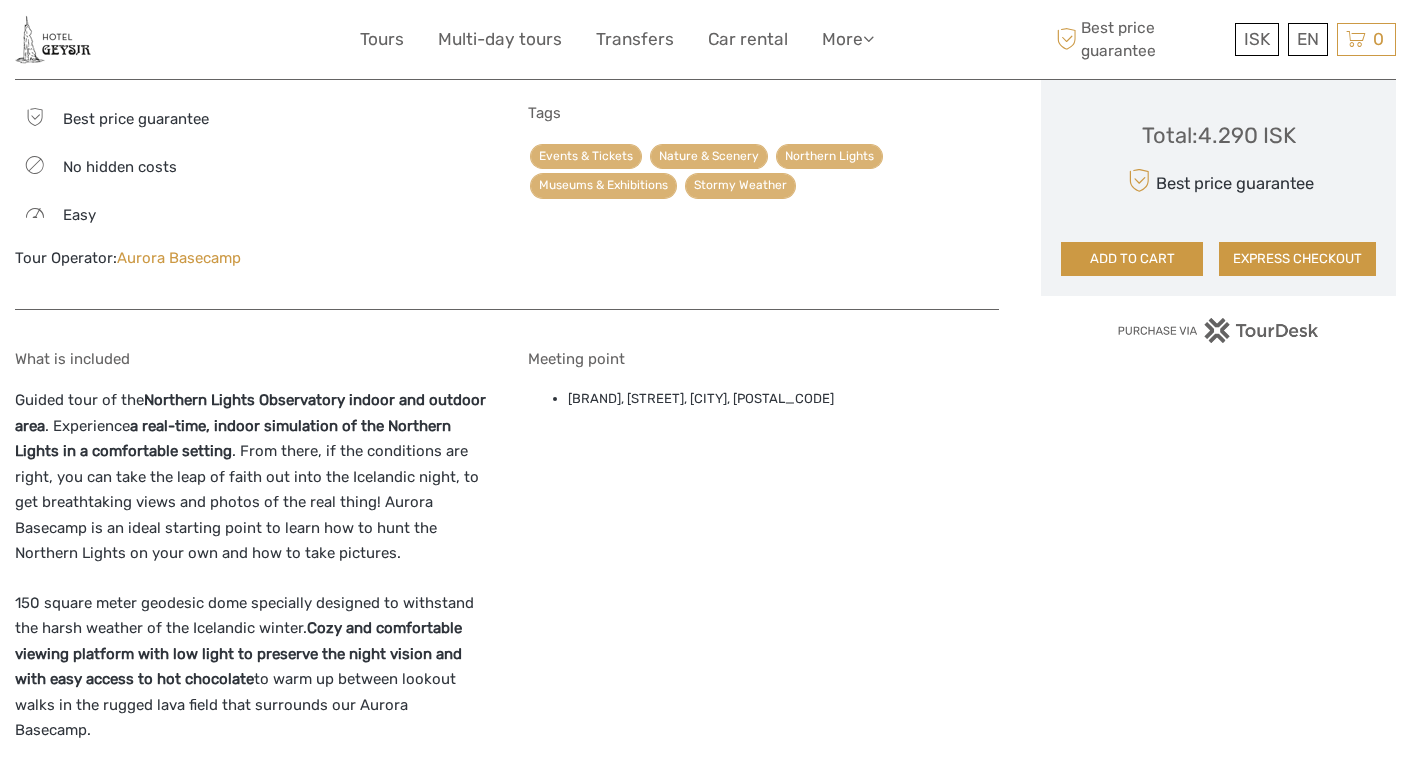 drag, startPoint x: 569, startPoint y: 382, endPoint x: 867, endPoint y: 441, distance: 303.78445 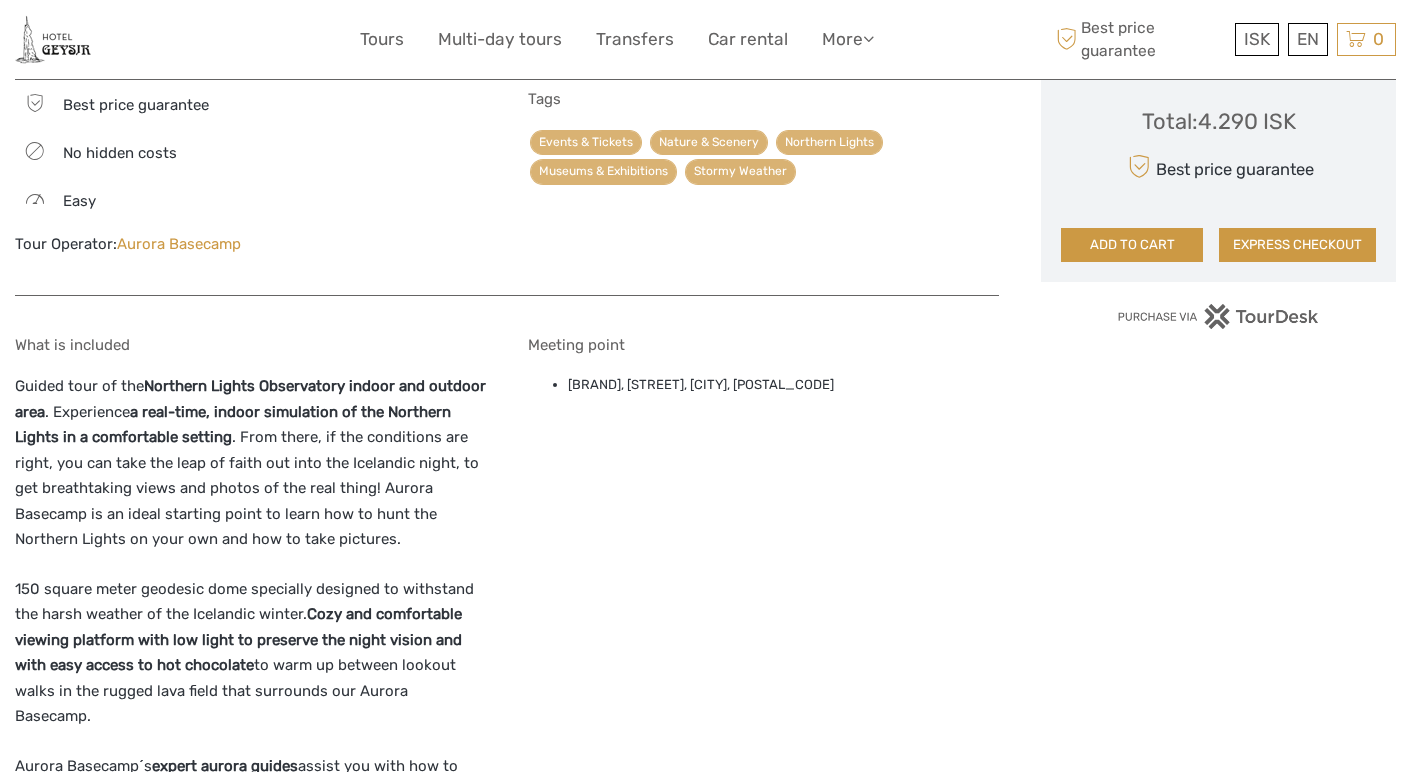 click on "What is included
Guided tour of the  Northern Lights Observatory indoor and outdoor area . Experience  a real-time, indoor simulation of the Northern Lights in a comfortable setting . From there, if the conditions are right, you can take the leap of faith out into the Icelandic night, to get breathtaking views and photos of the real thing! Aurora Basecamp is an ideal starting point to learn how to hunt the Northern Lights on your own and how to take pictures. 150 square meter geodesic dome specially designed to withstand the harsh weather of the Icelandic winter.  Cozy and comfortable viewing platform with low light to preserve the night vision and with easy access to hot chocolate  to warm up between lookout walks in the rugged lava field that surrounds our Aurora Basecamp.  Aurora Basecamp´s  expert aurora guides  assist you with how to find the Northern Lights and how to take the best pictures of the Northern Lights.
Meeting point" at bounding box center (507, 995) 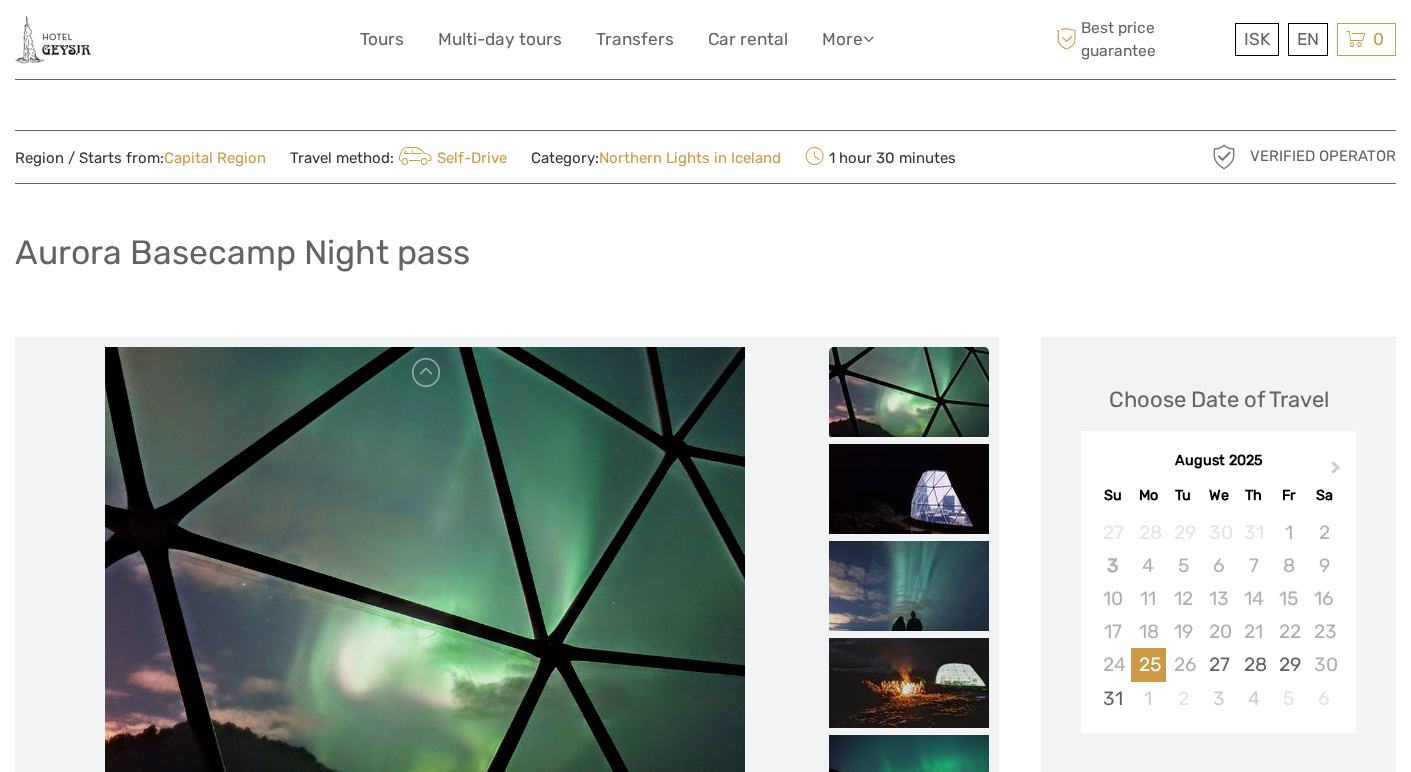scroll, scrollTop: 0, scrollLeft: 0, axis: both 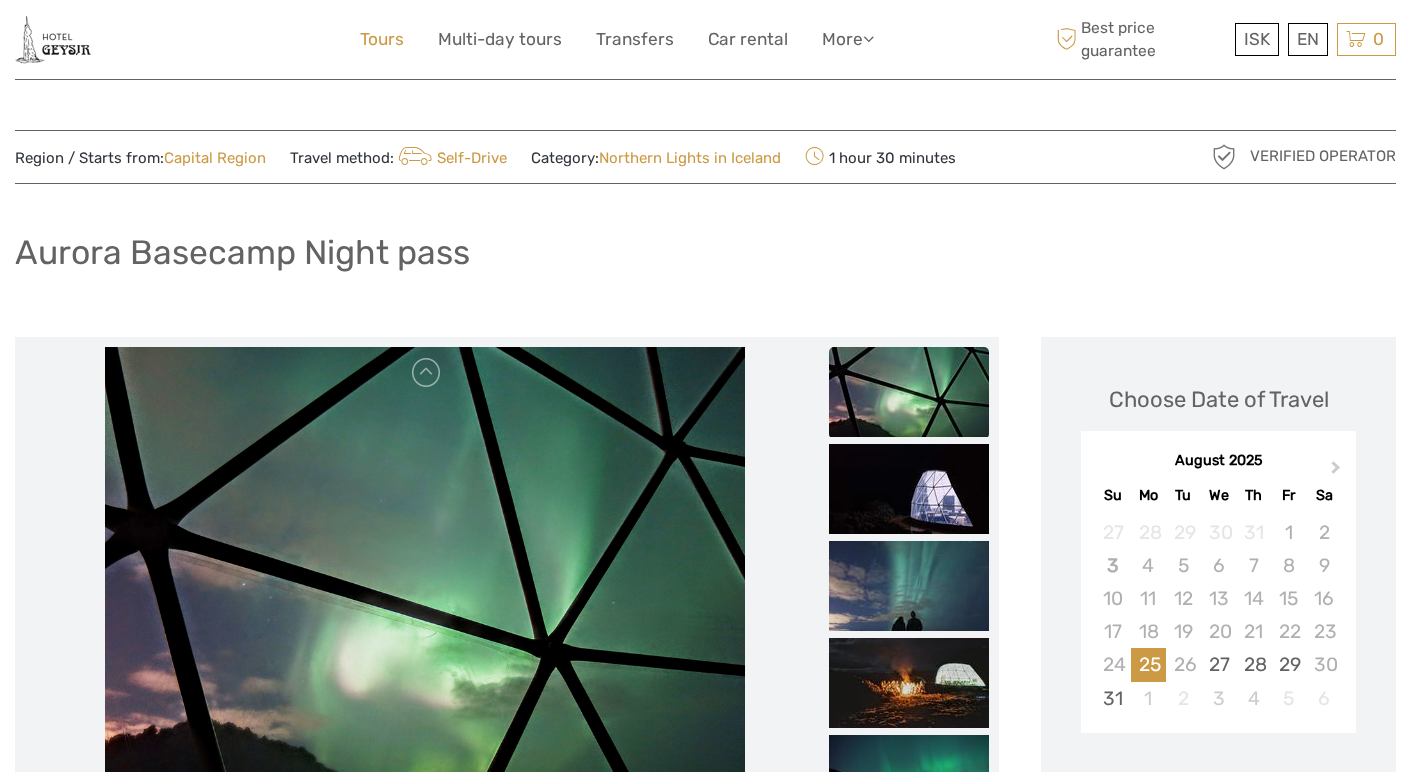 click on "Tours" at bounding box center [382, 39] 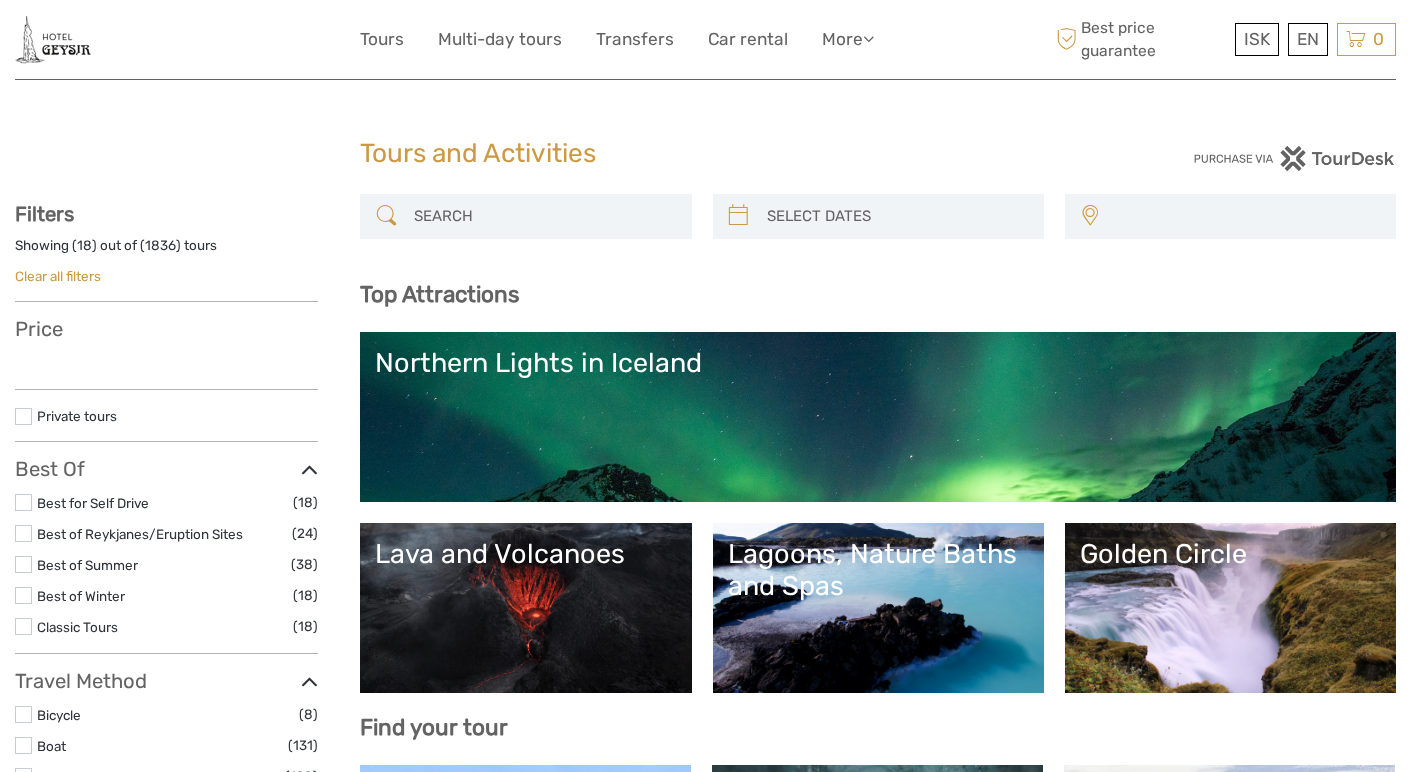 select 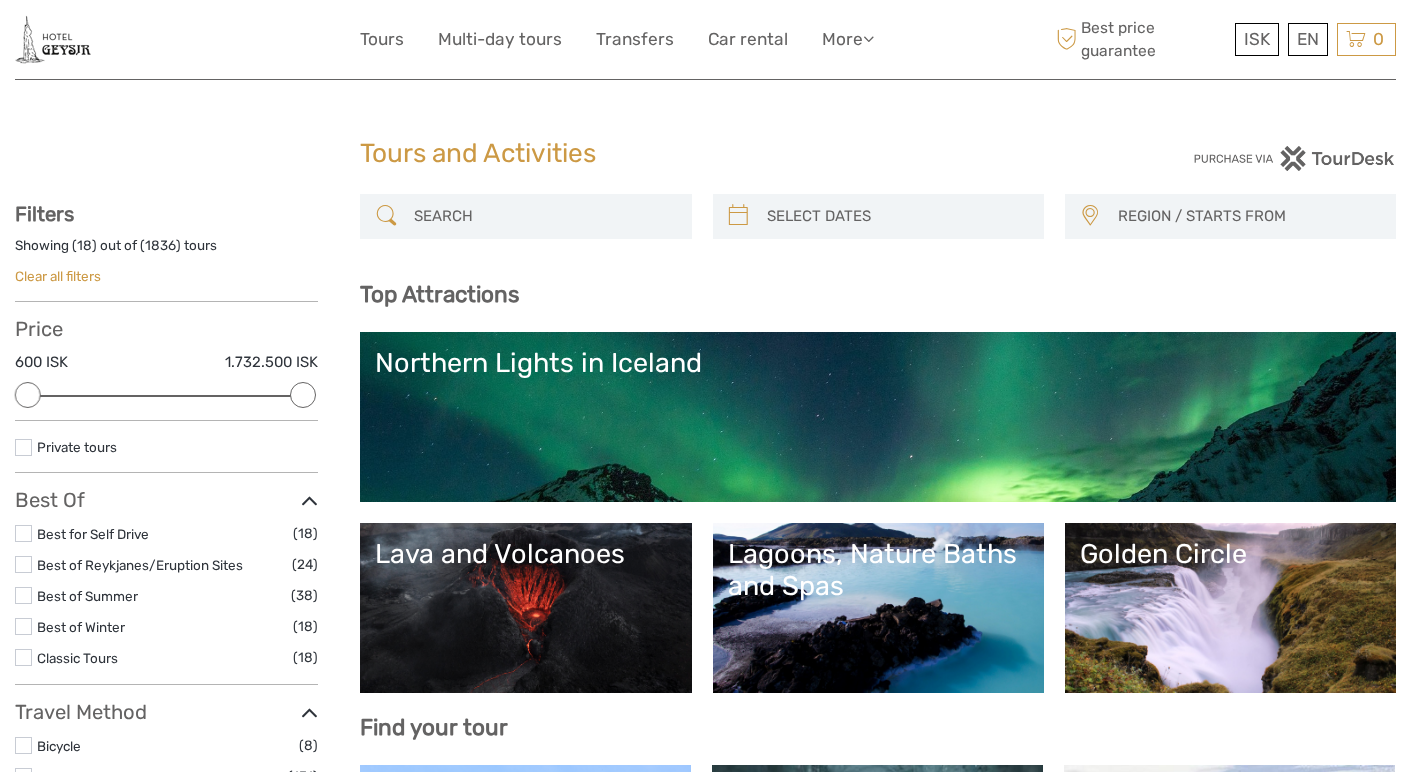 scroll, scrollTop: 0, scrollLeft: 0, axis: both 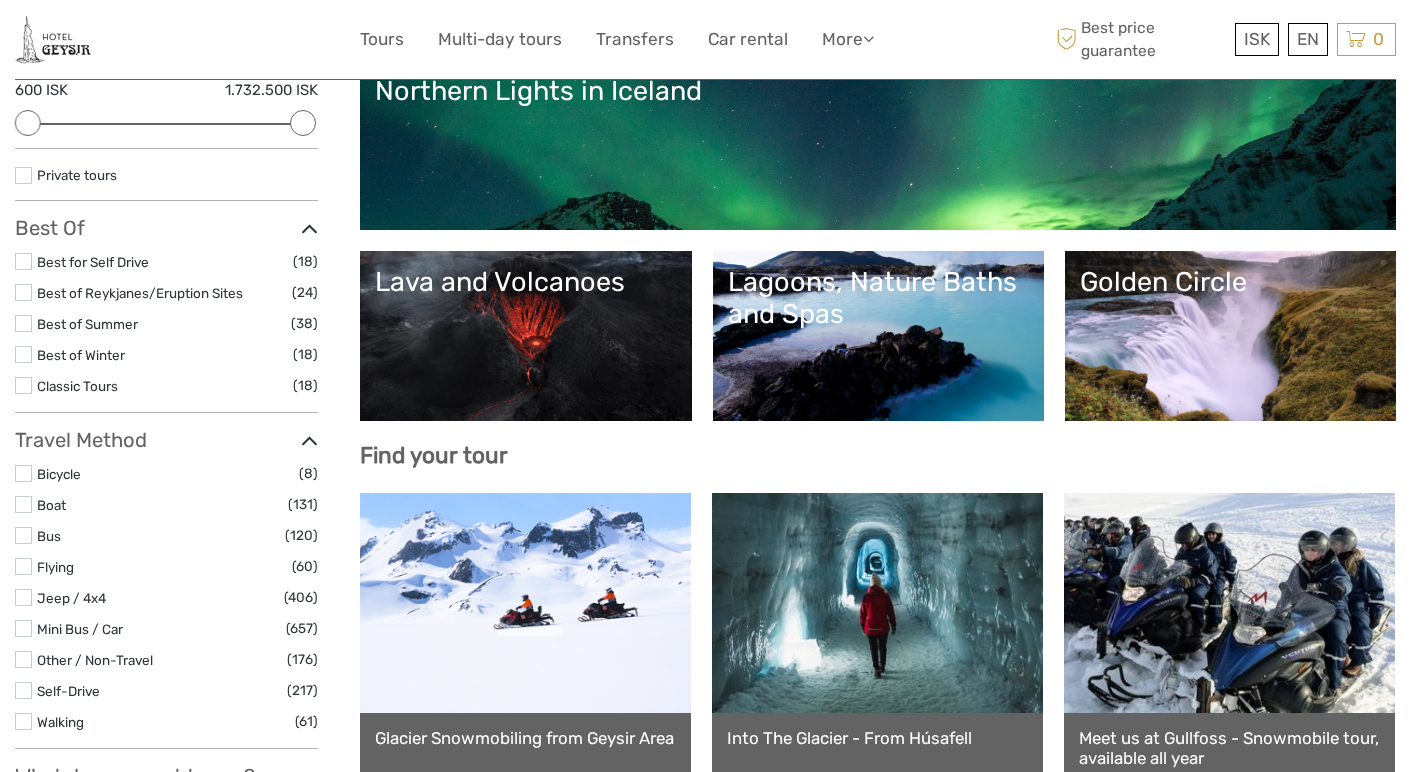 click on "Northern Lights in Iceland" at bounding box center [878, 145] 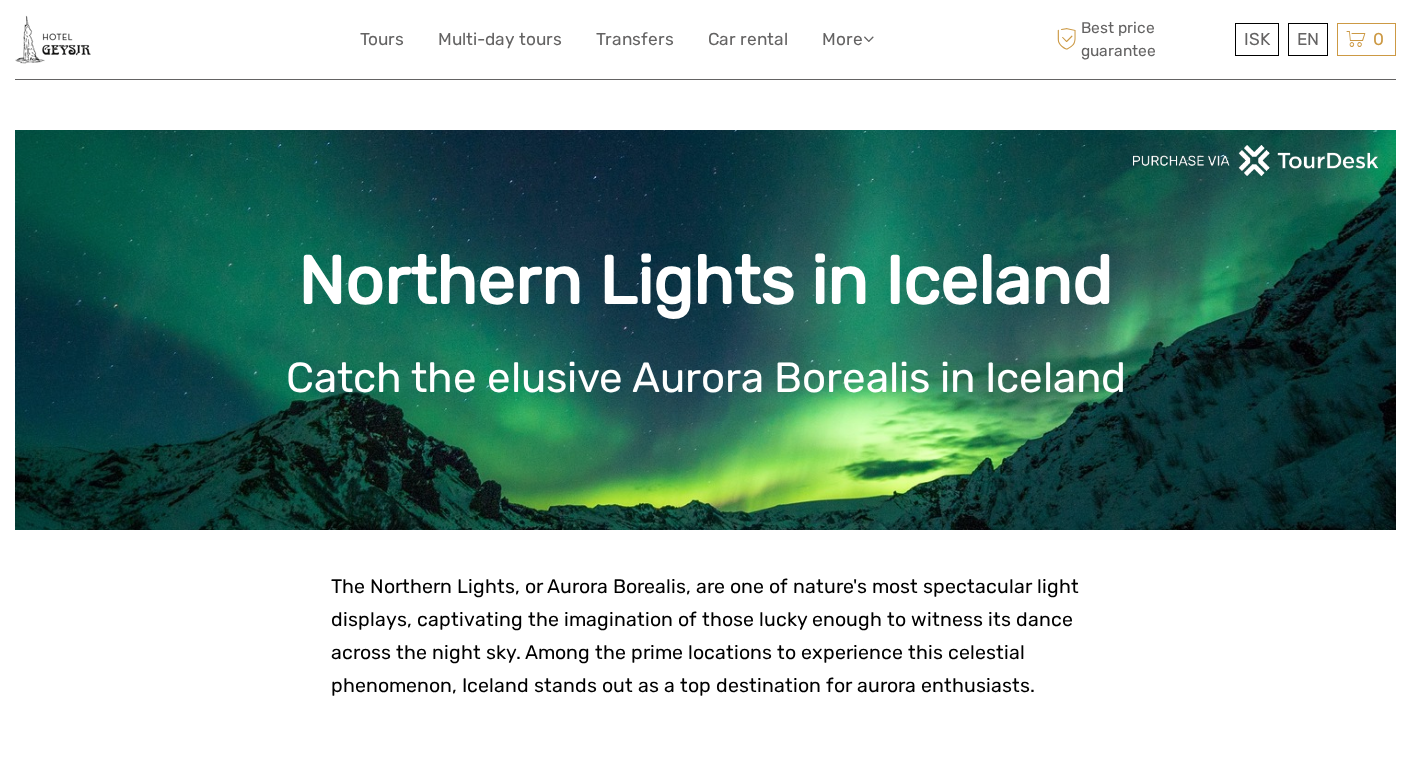 scroll, scrollTop: 0, scrollLeft: 0, axis: both 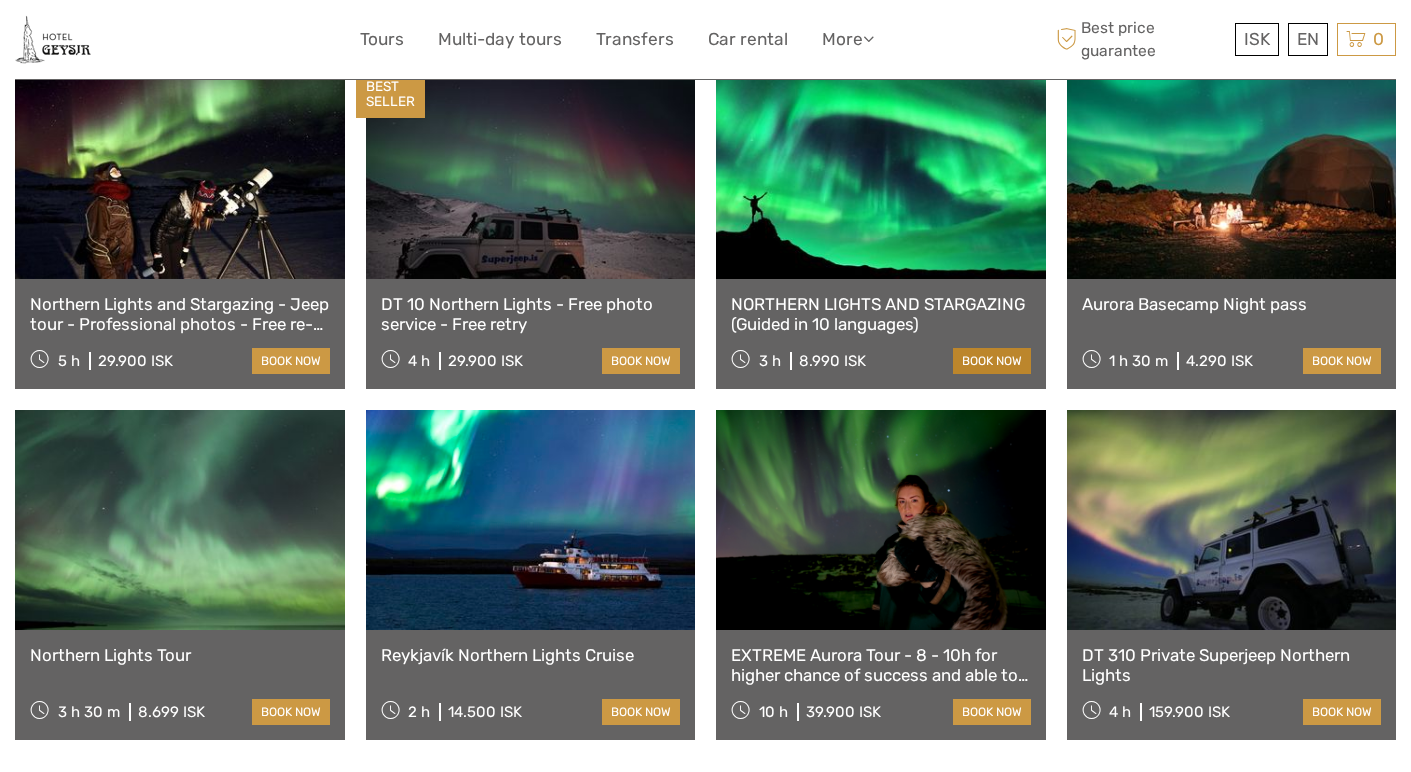 click on "book now" at bounding box center (992, 361) 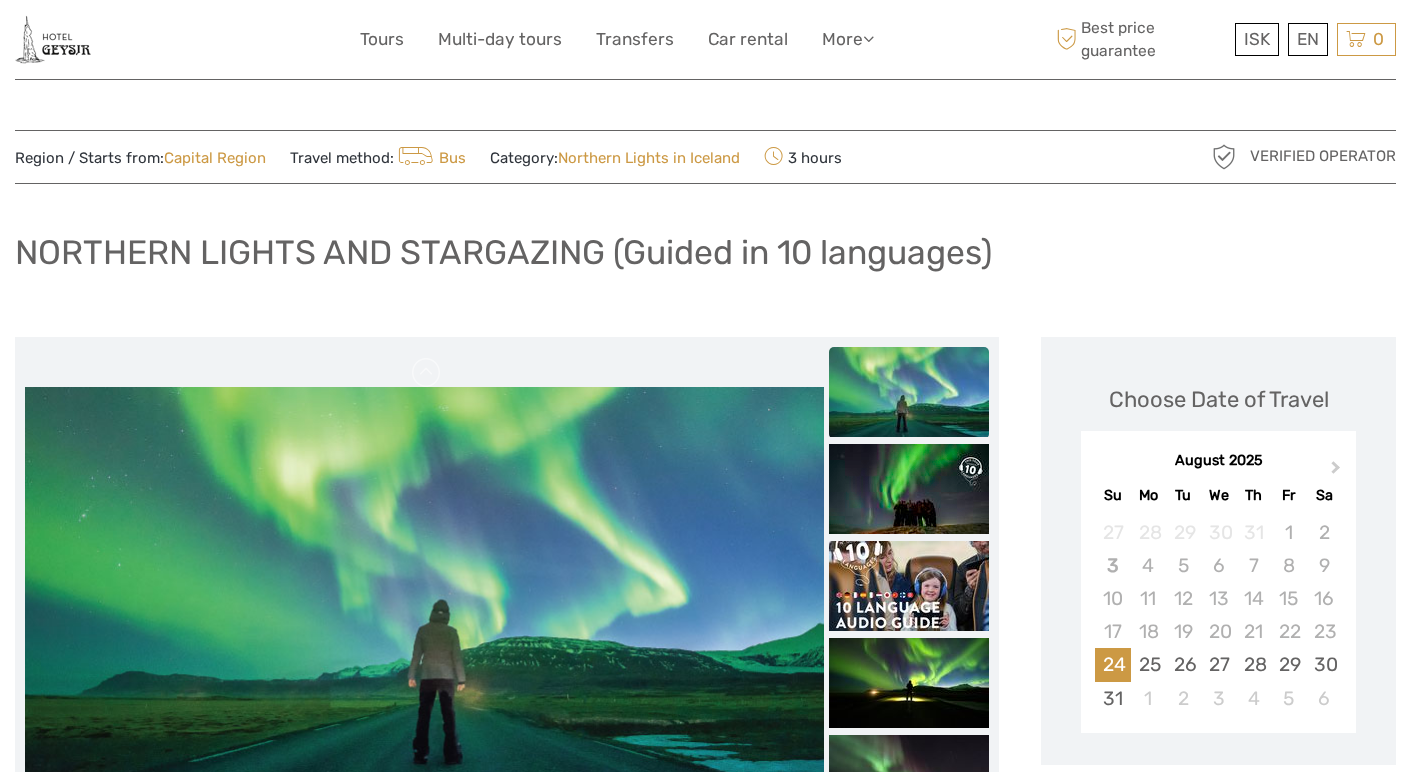 scroll, scrollTop: 0, scrollLeft: 0, axis: both 